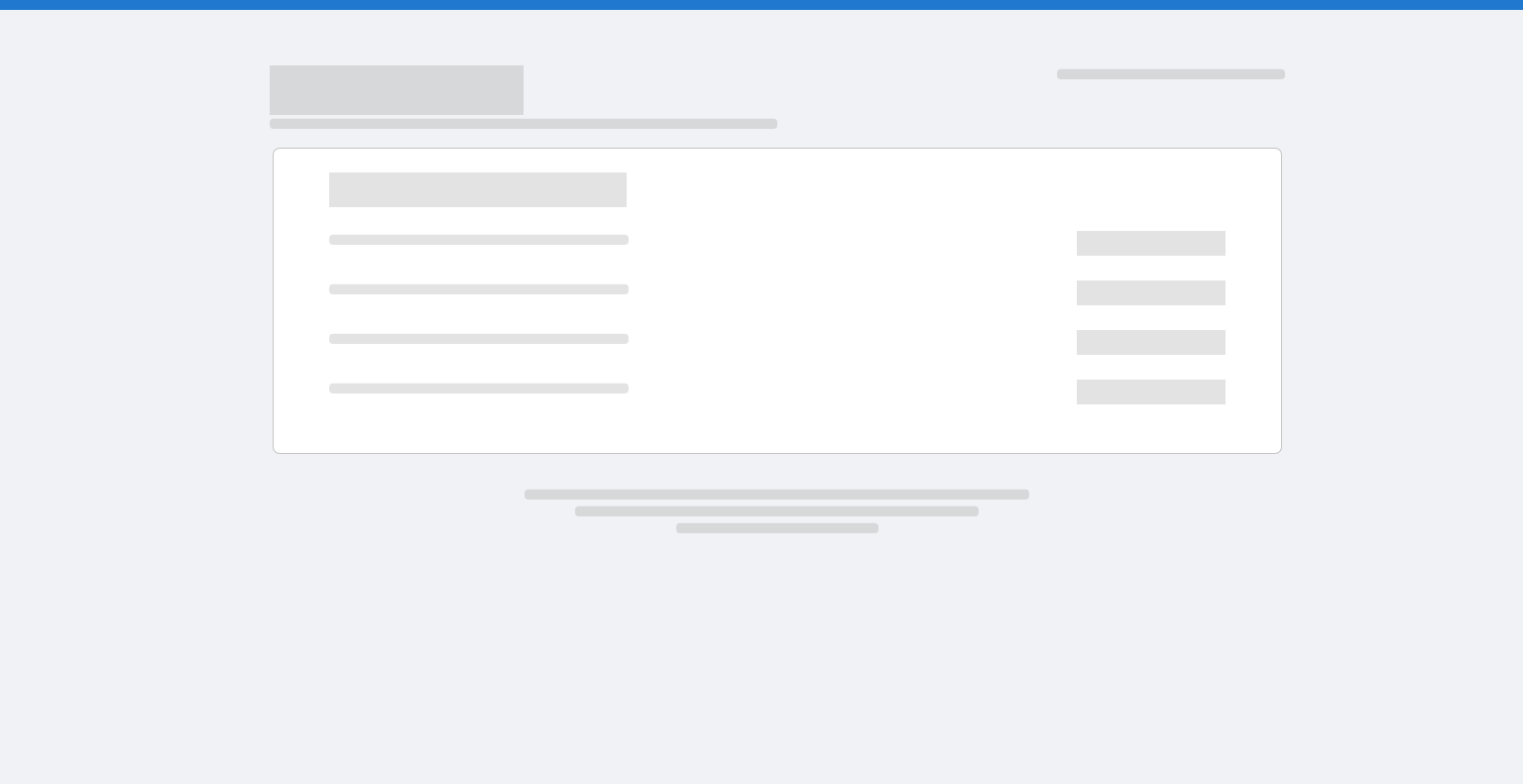 scroll, scrollTop: 0, scrollLeft: 0, axis: both 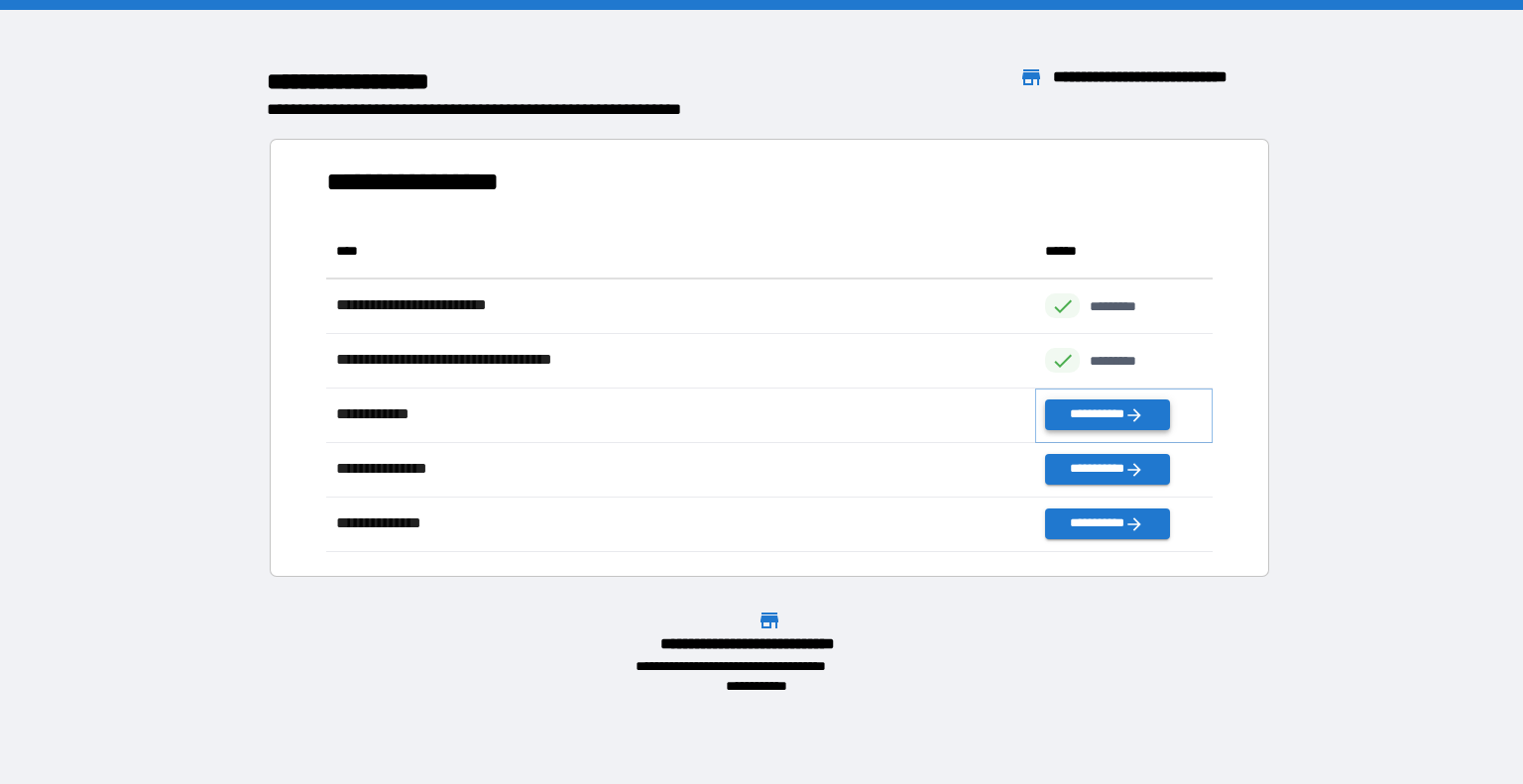 click on "**********" at bounding box center [1107, 414] 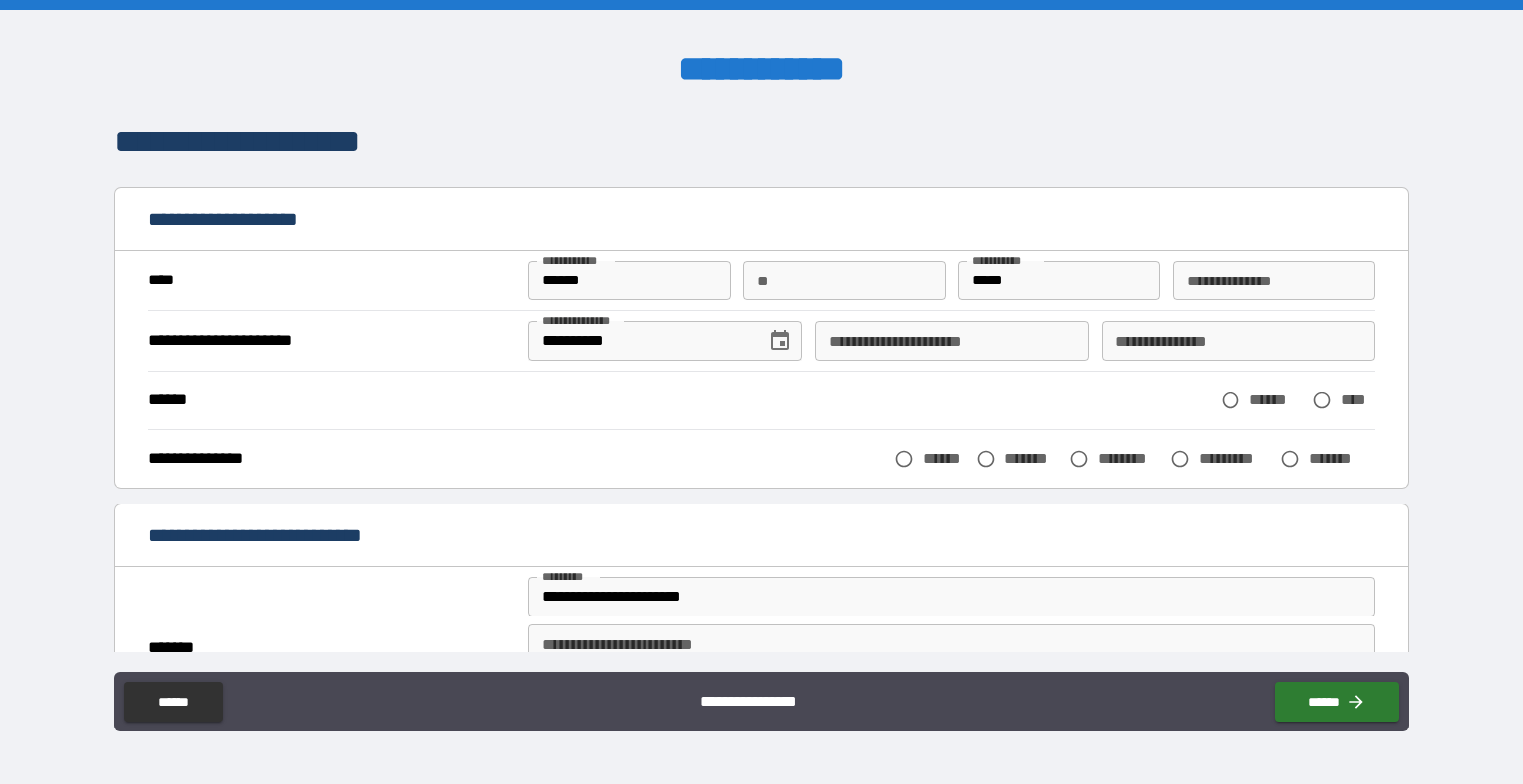 click on "**********" at bounding box center (952, 341) 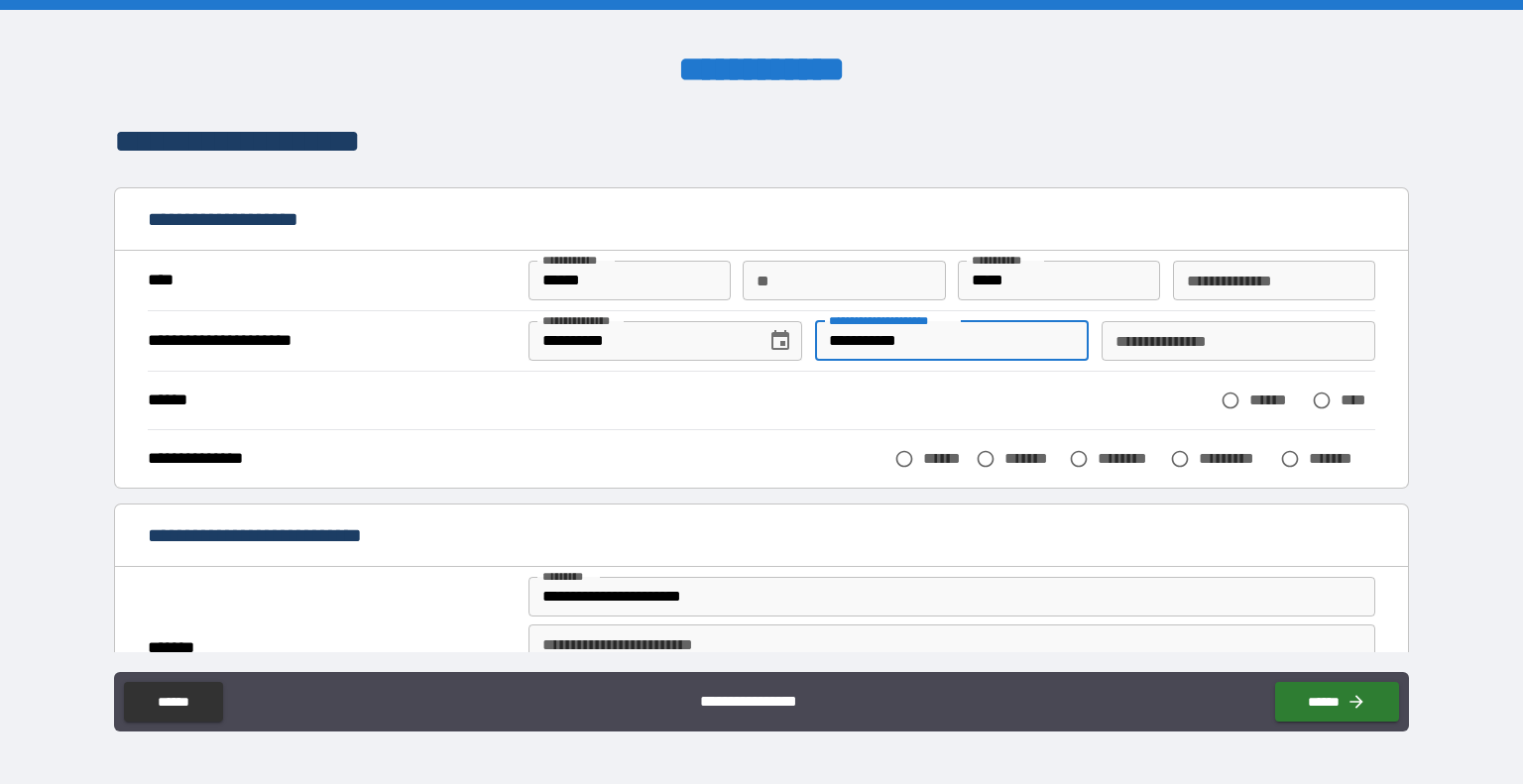 type on "**********" 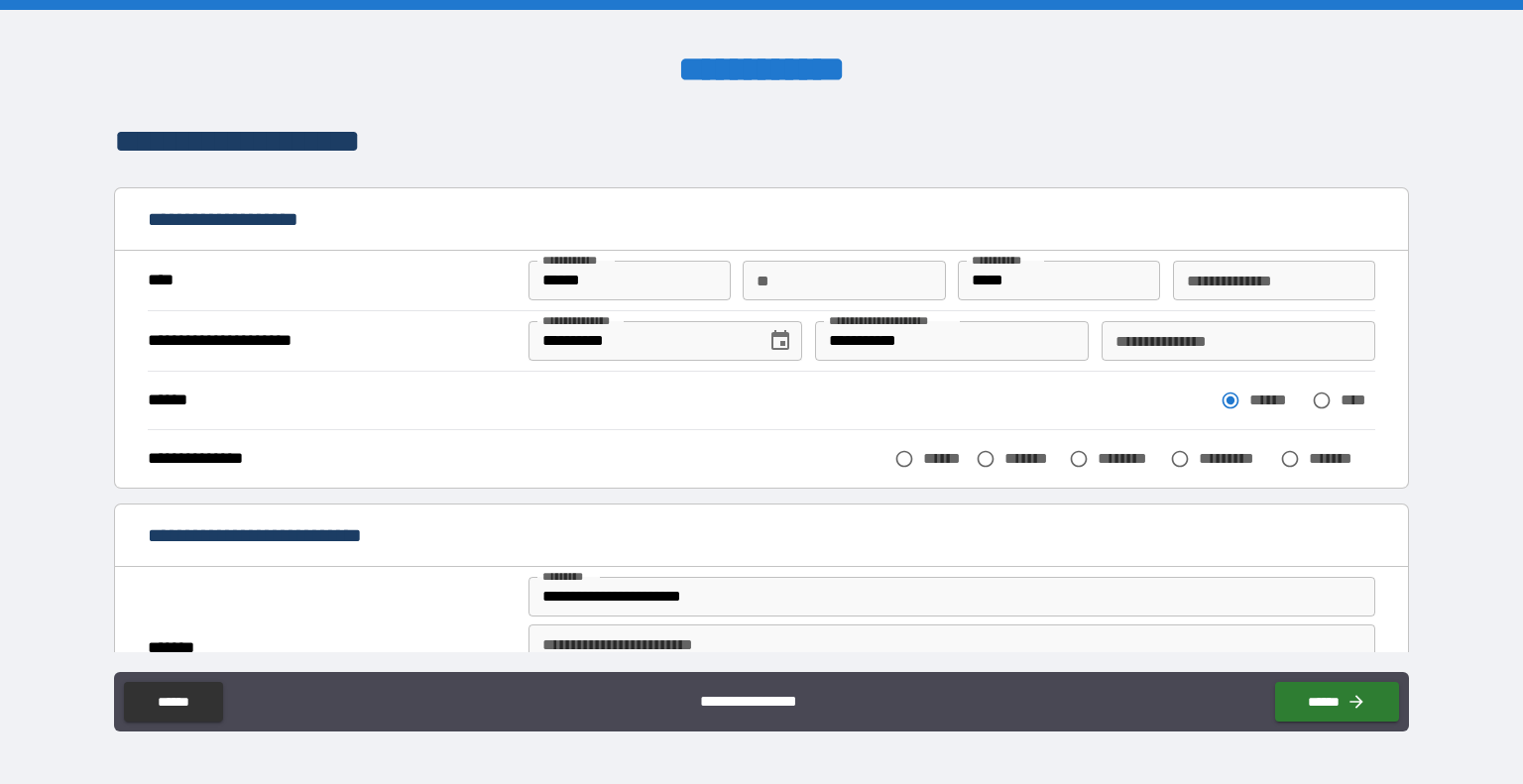 click on "[FIRST] [LAST] [STREET] [CITY] [STATE] [POSTAL_CODE]" at bounding box center [762, 458] 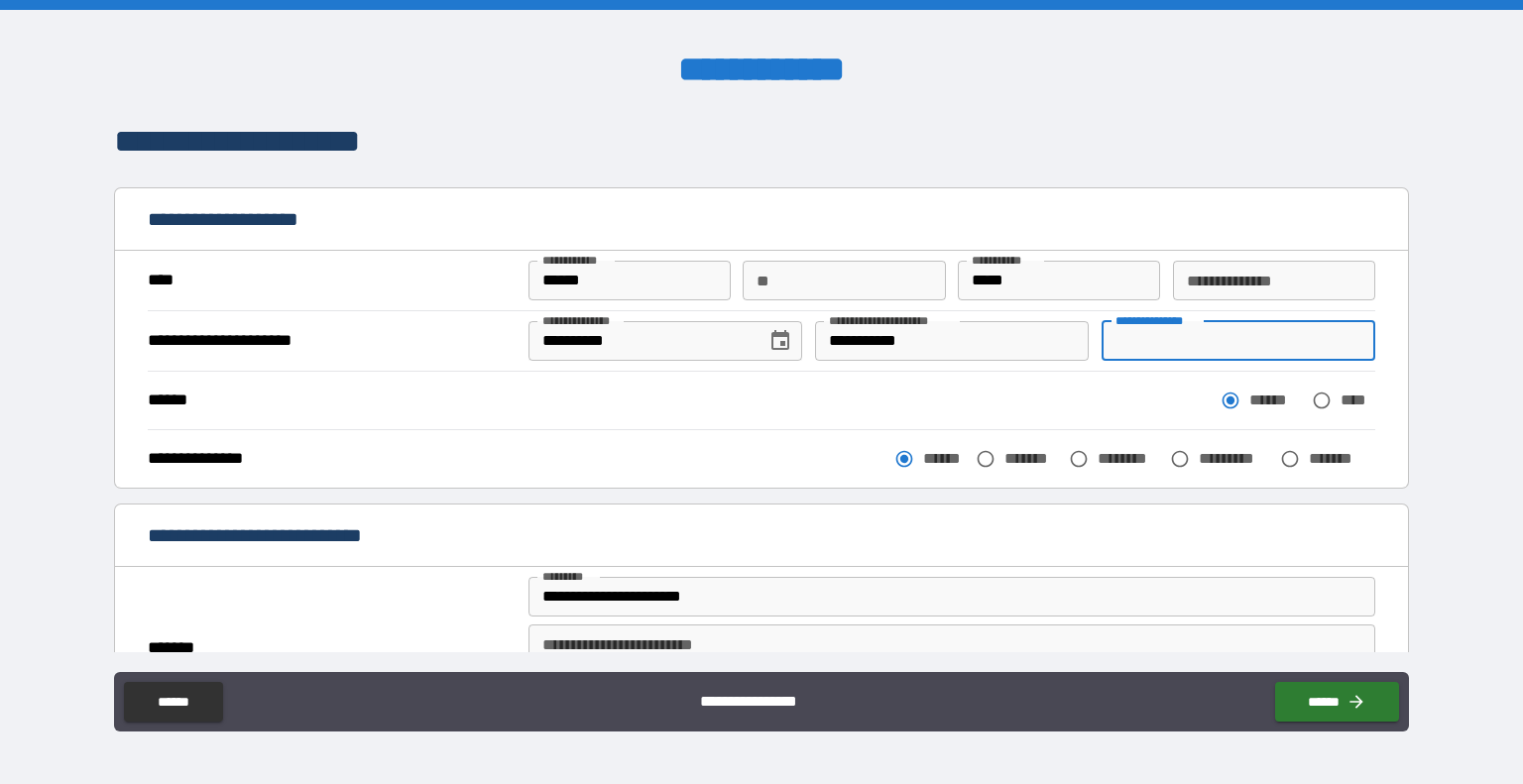 click on "**********" at bounding box center [1238, 341] 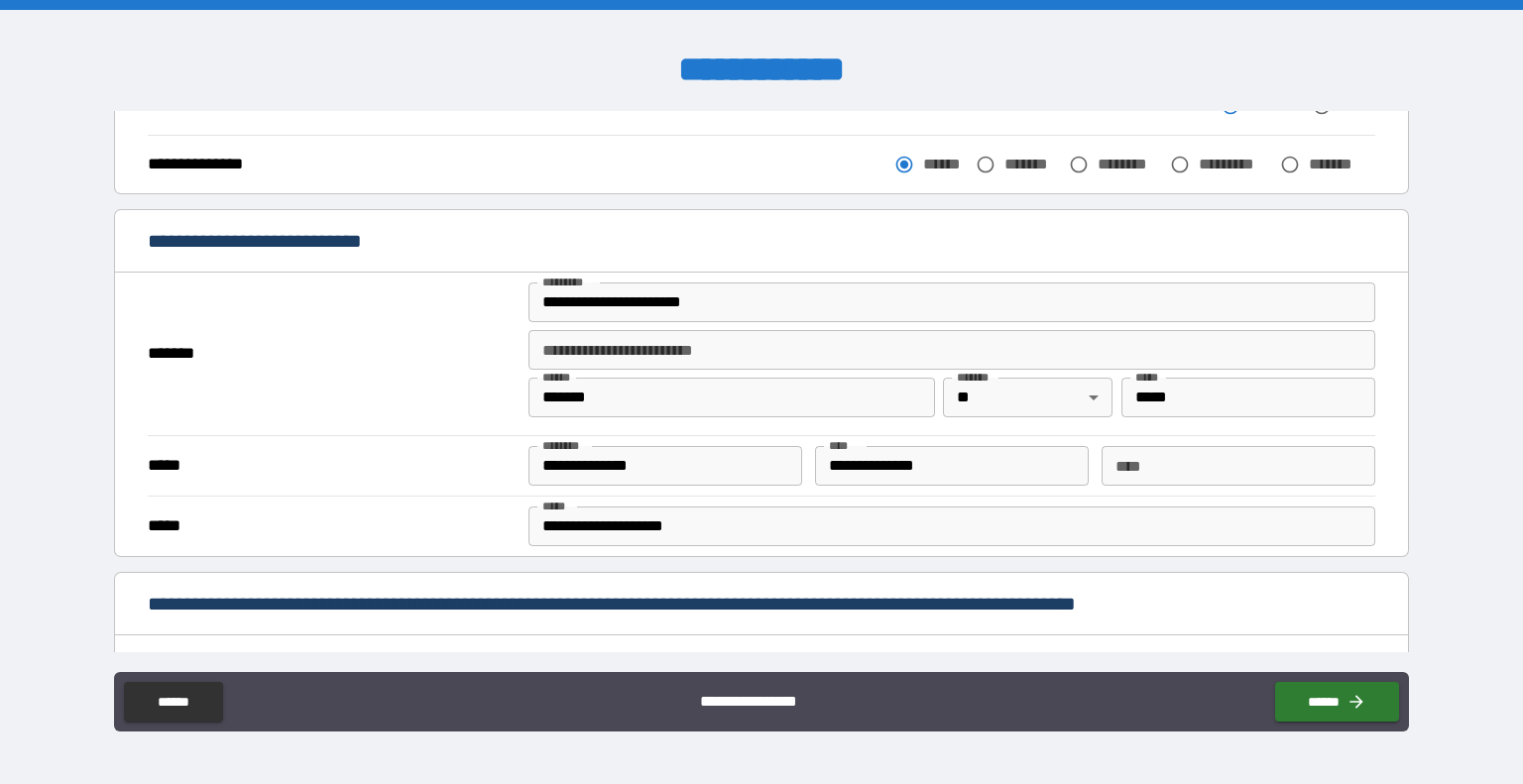 scroll, scrollTop: 297, scrollLeft: 0, axis: vertical 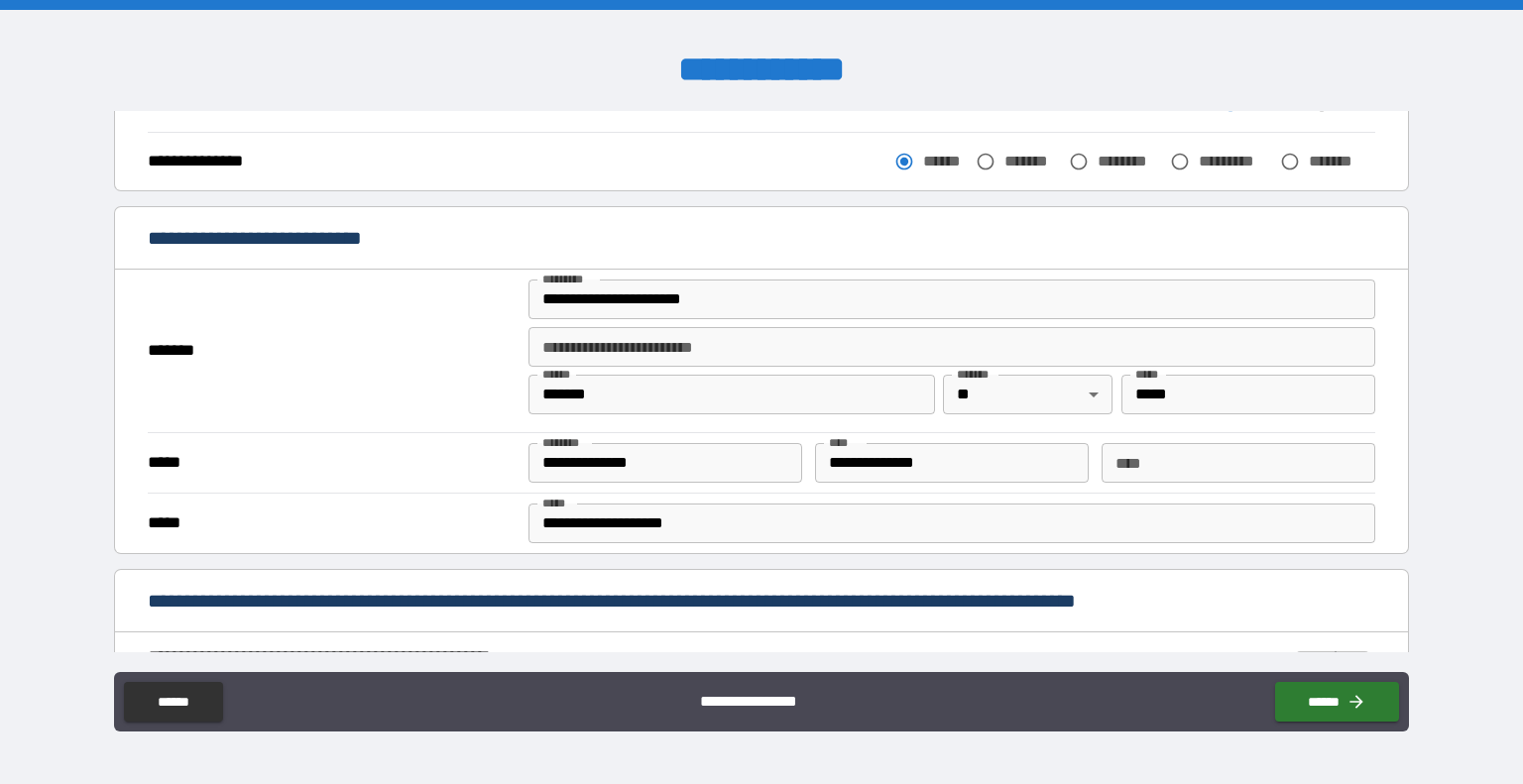 type on "********" 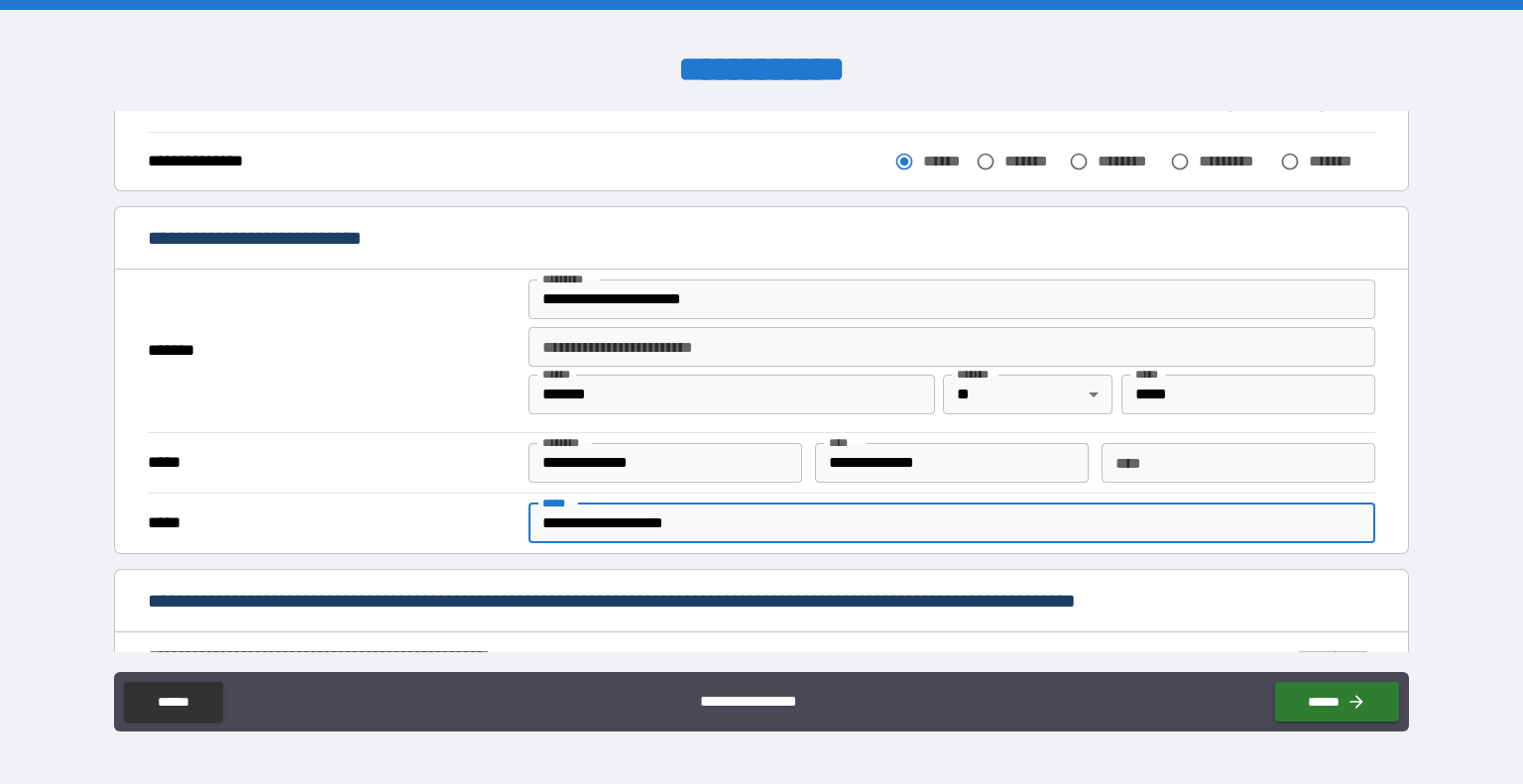 drag, startPoint x: 771, startPoint y: 510, endPoint x: 474, endPoint y: 505, distance: 297.04208 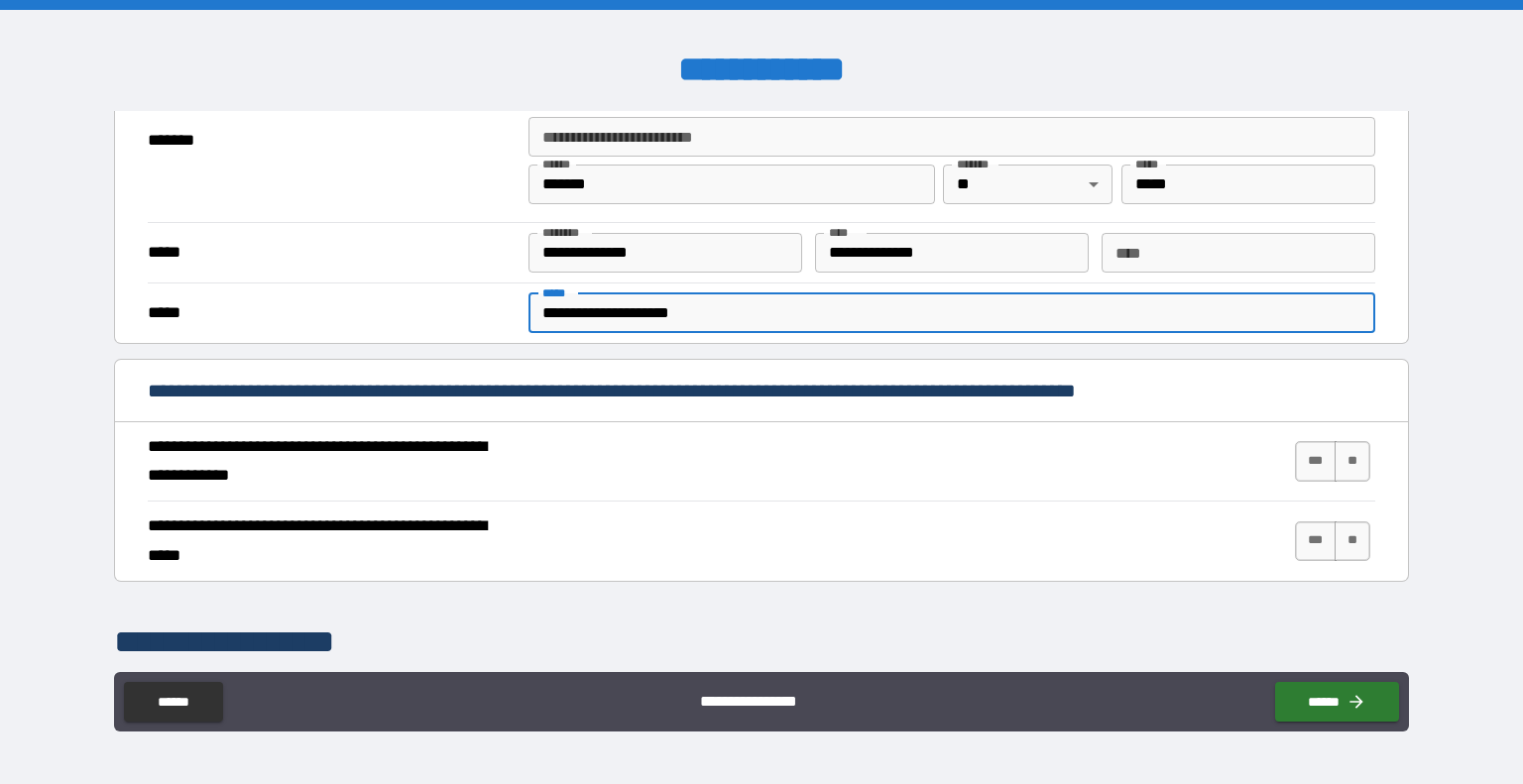 scroll, scrollTop: 595, scrollLeft: 0, axis: vertical 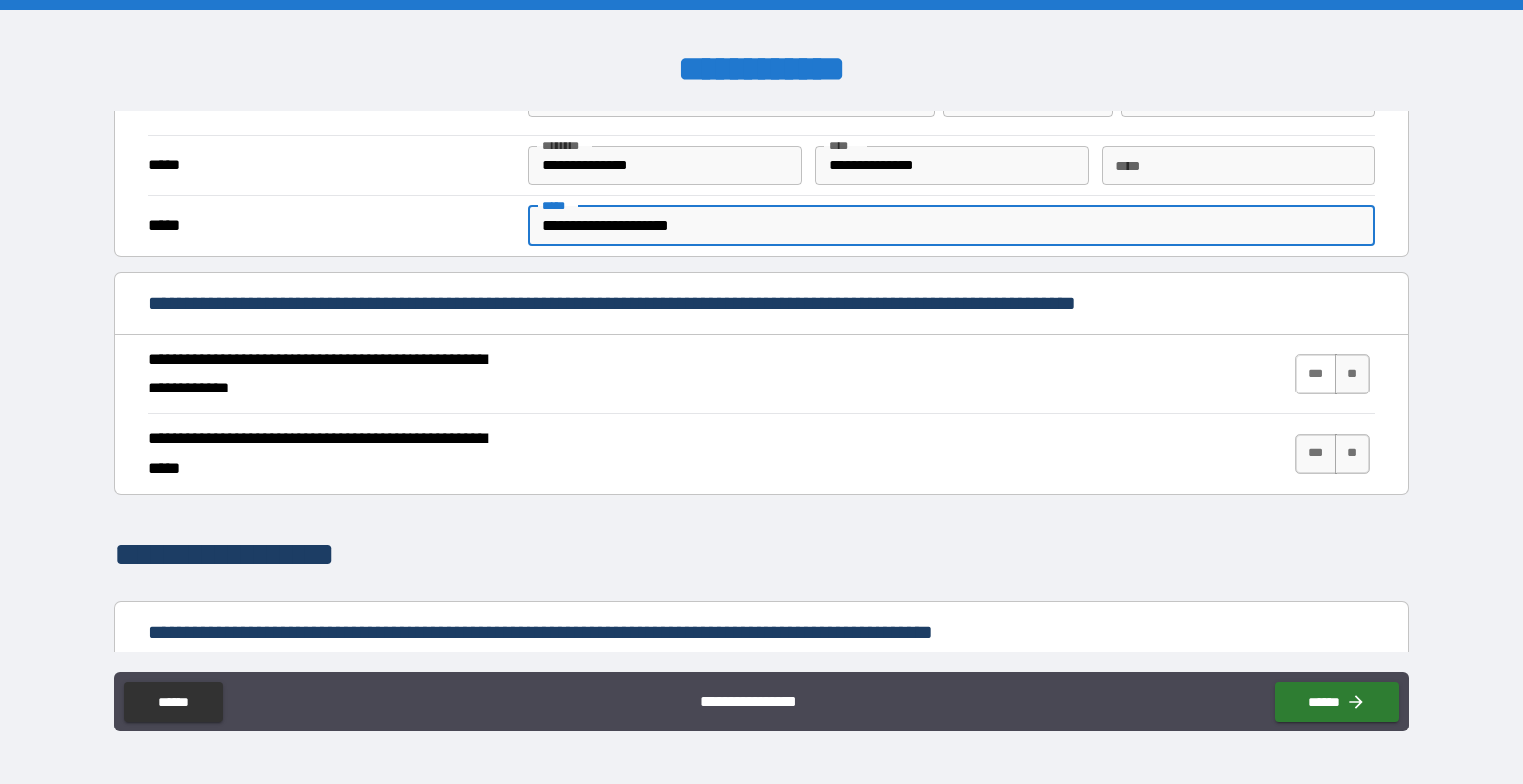 type on "**********" 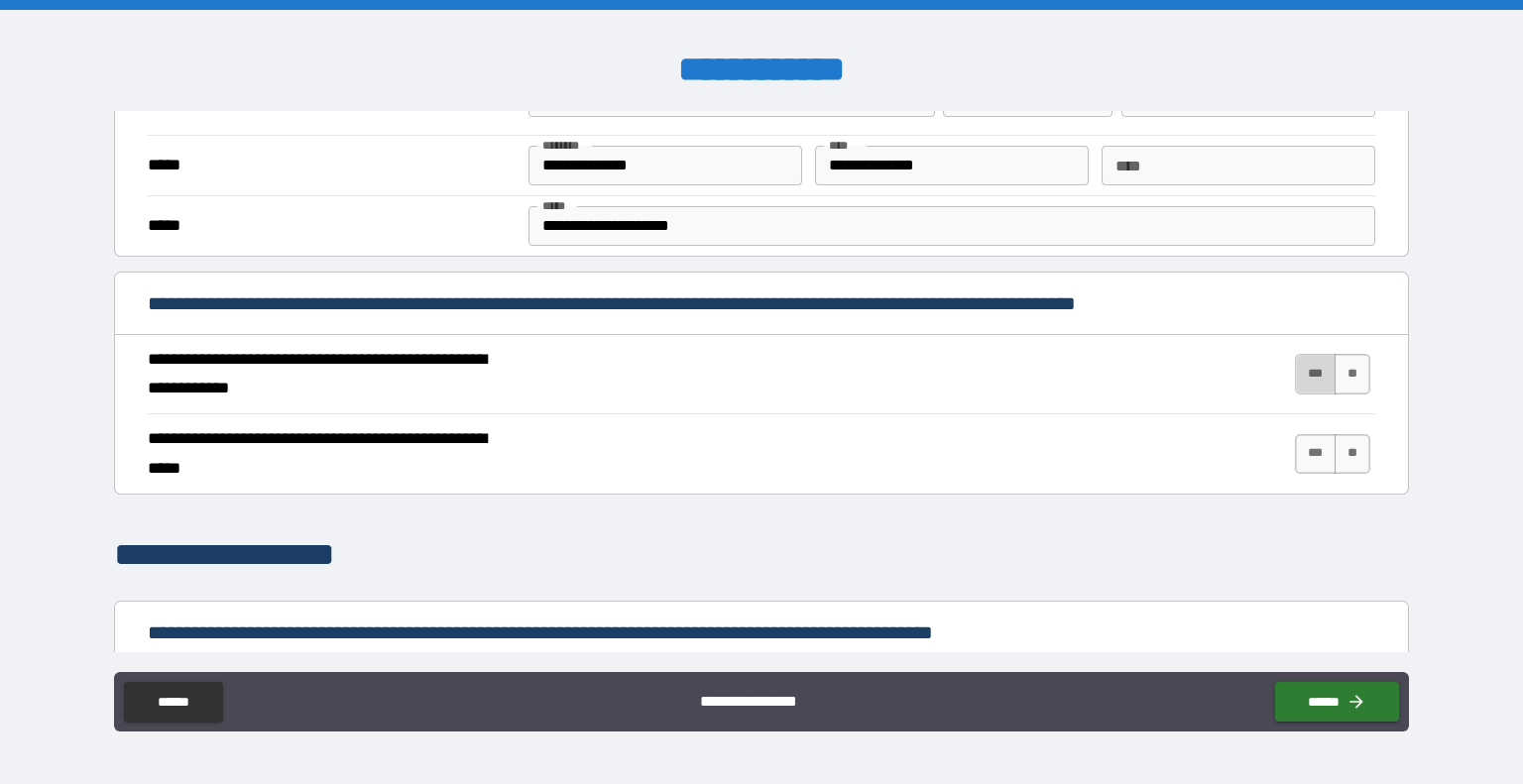 click on "***" at bounding box center [1316, 374] 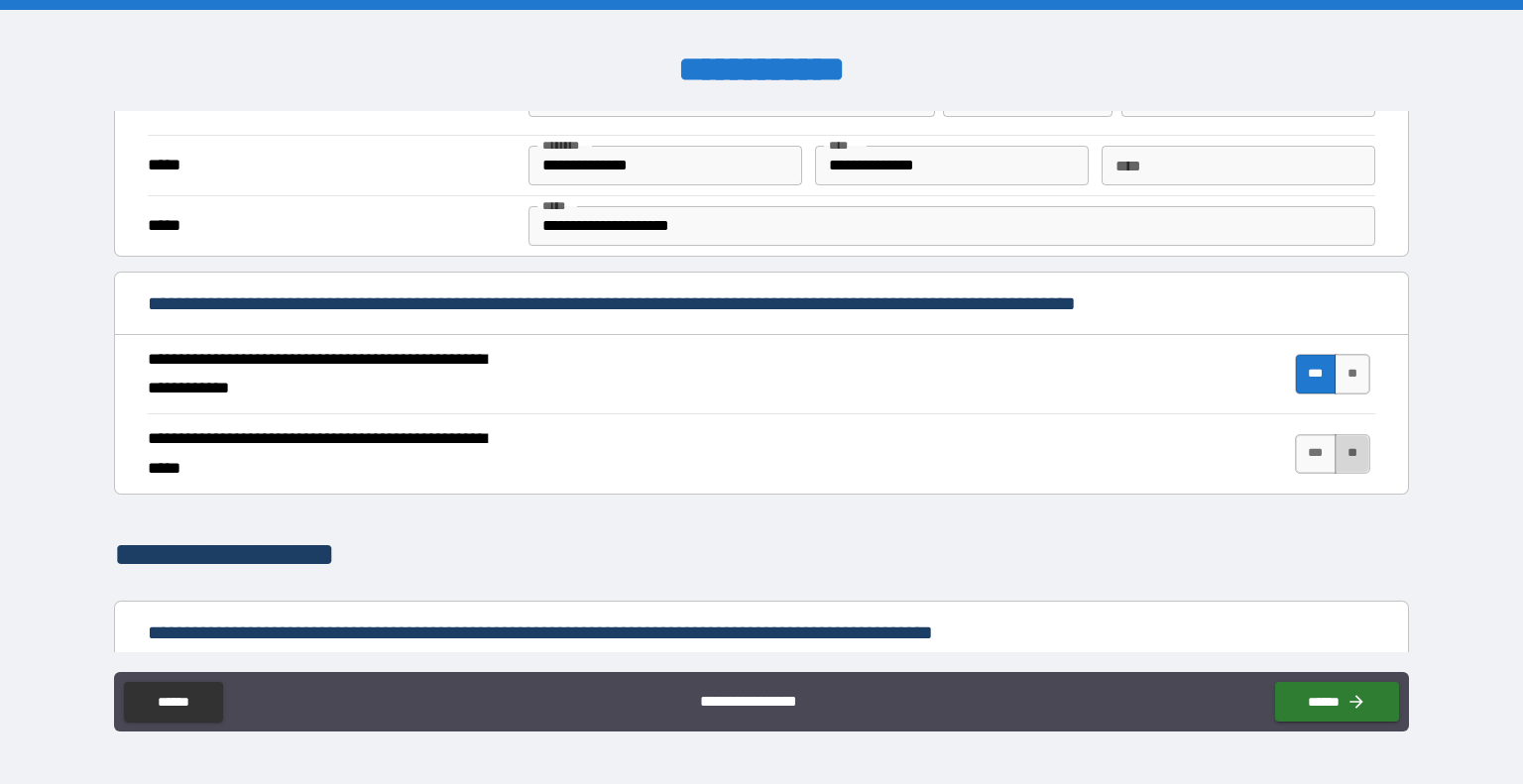 click on "**" at bounding box center [1352, 454] 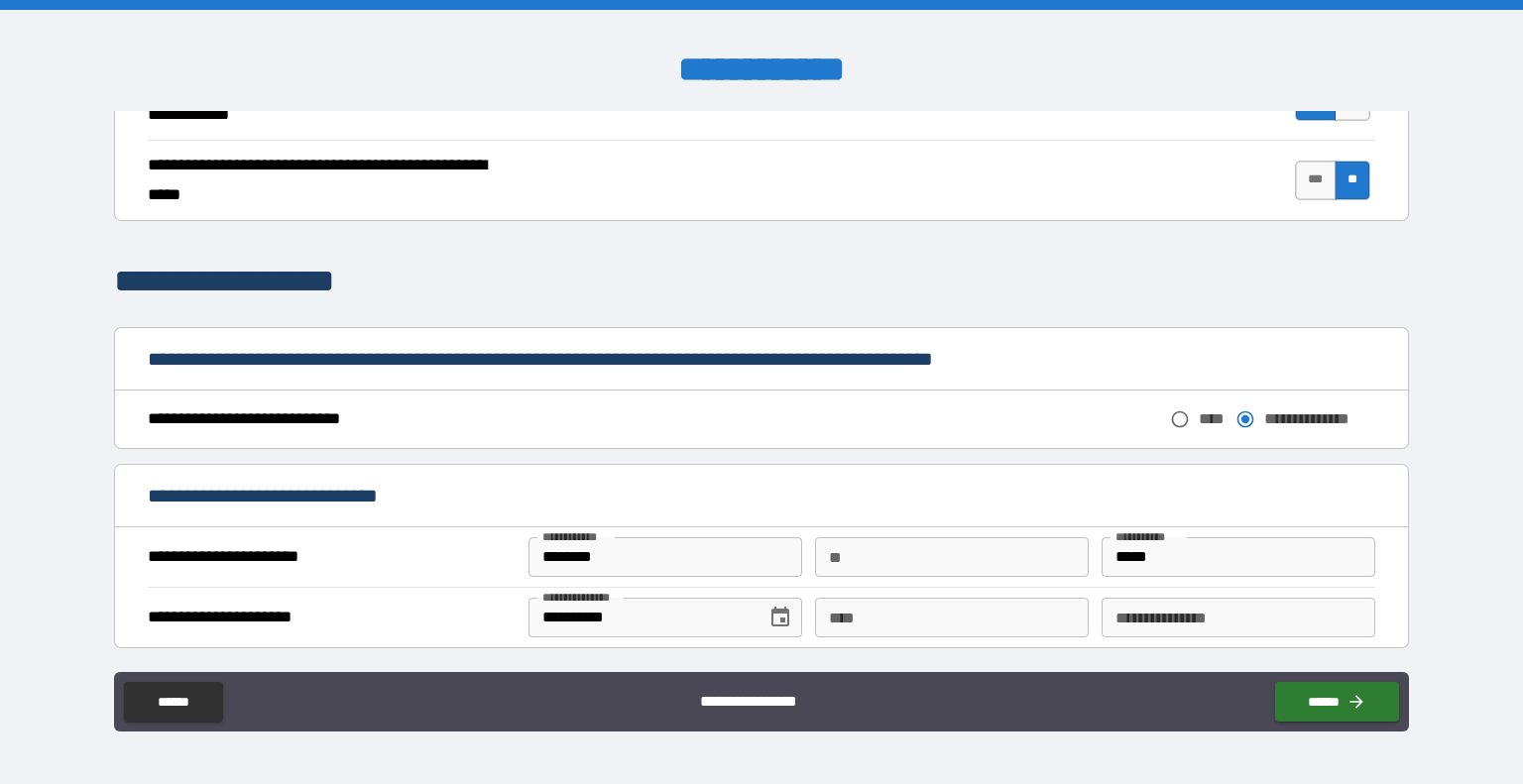 scroll, scrollTop: 1090, scrollLeft: 0, axis: vertical 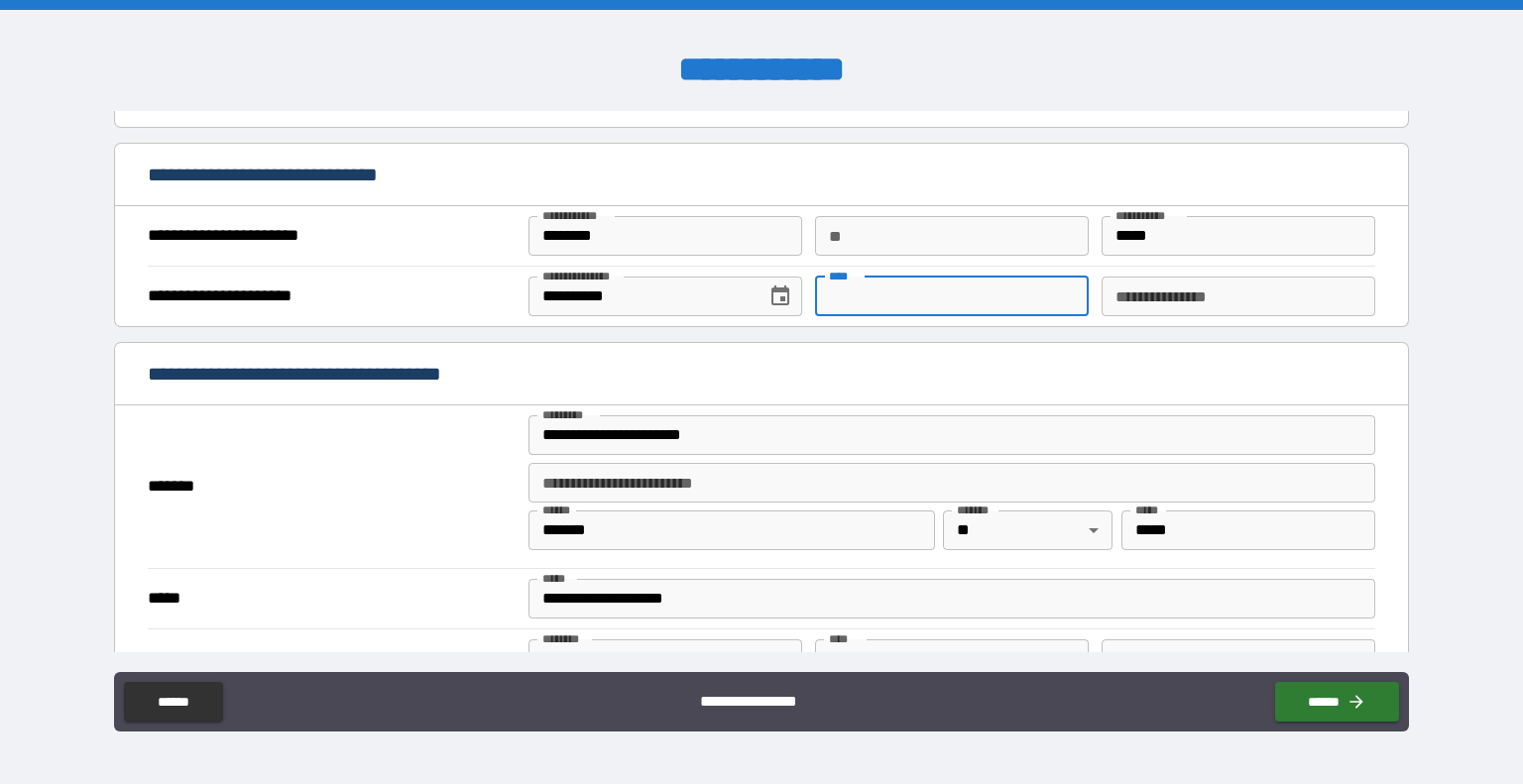 click on "****" at bounding box center [952, 296] 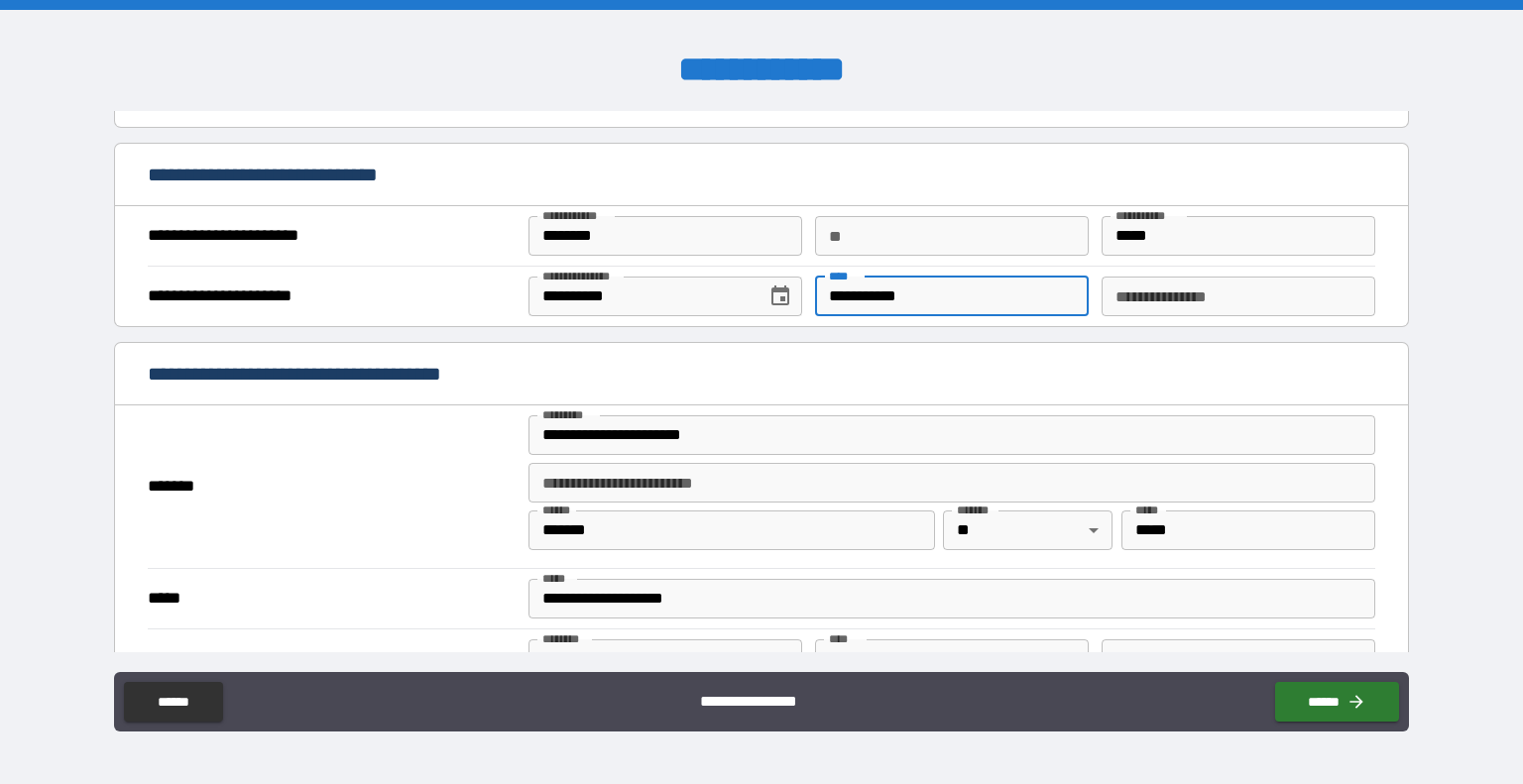type on "**********" 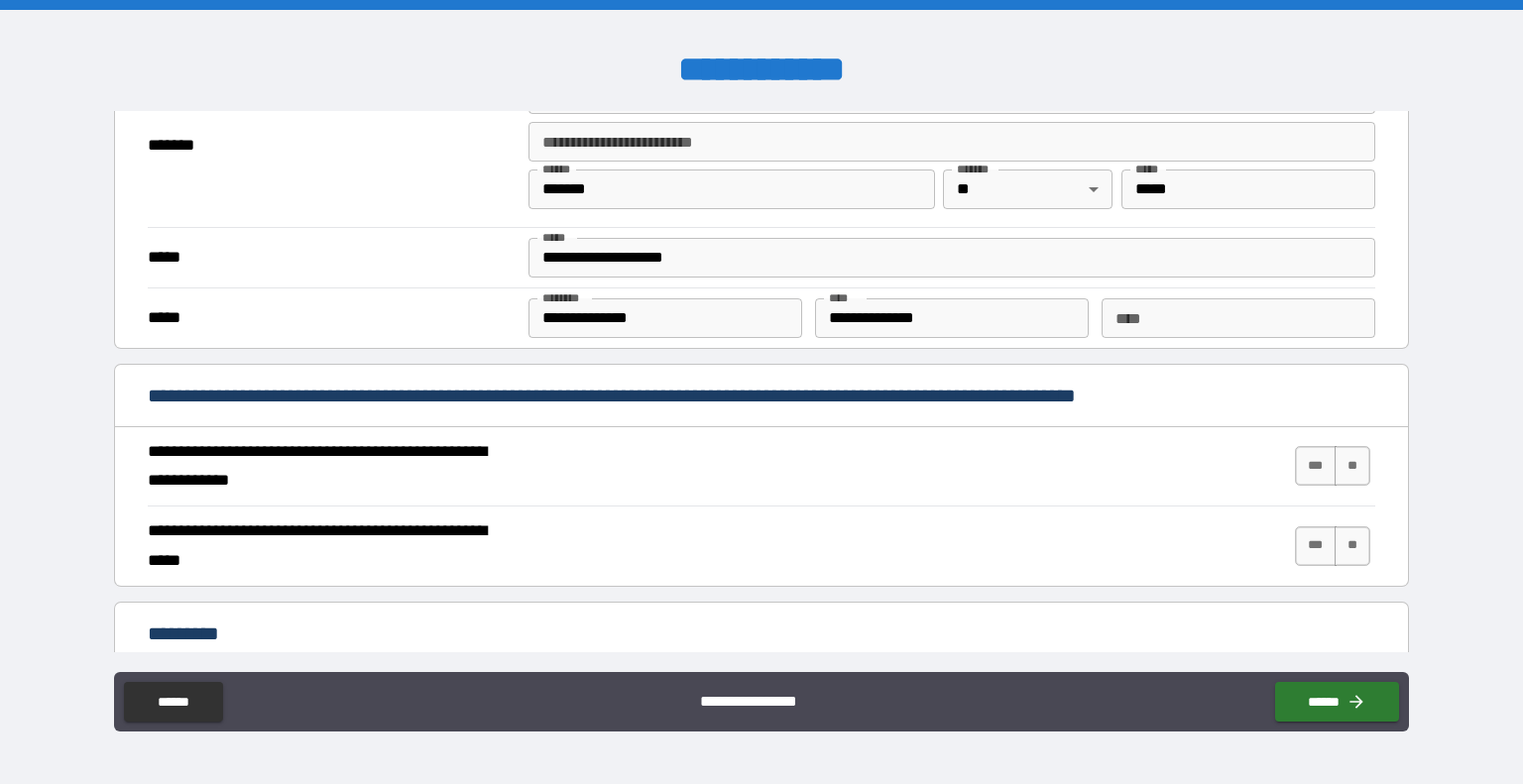 scroll, scrollTop: 1586, scrollLeft: 0, axis: vertical 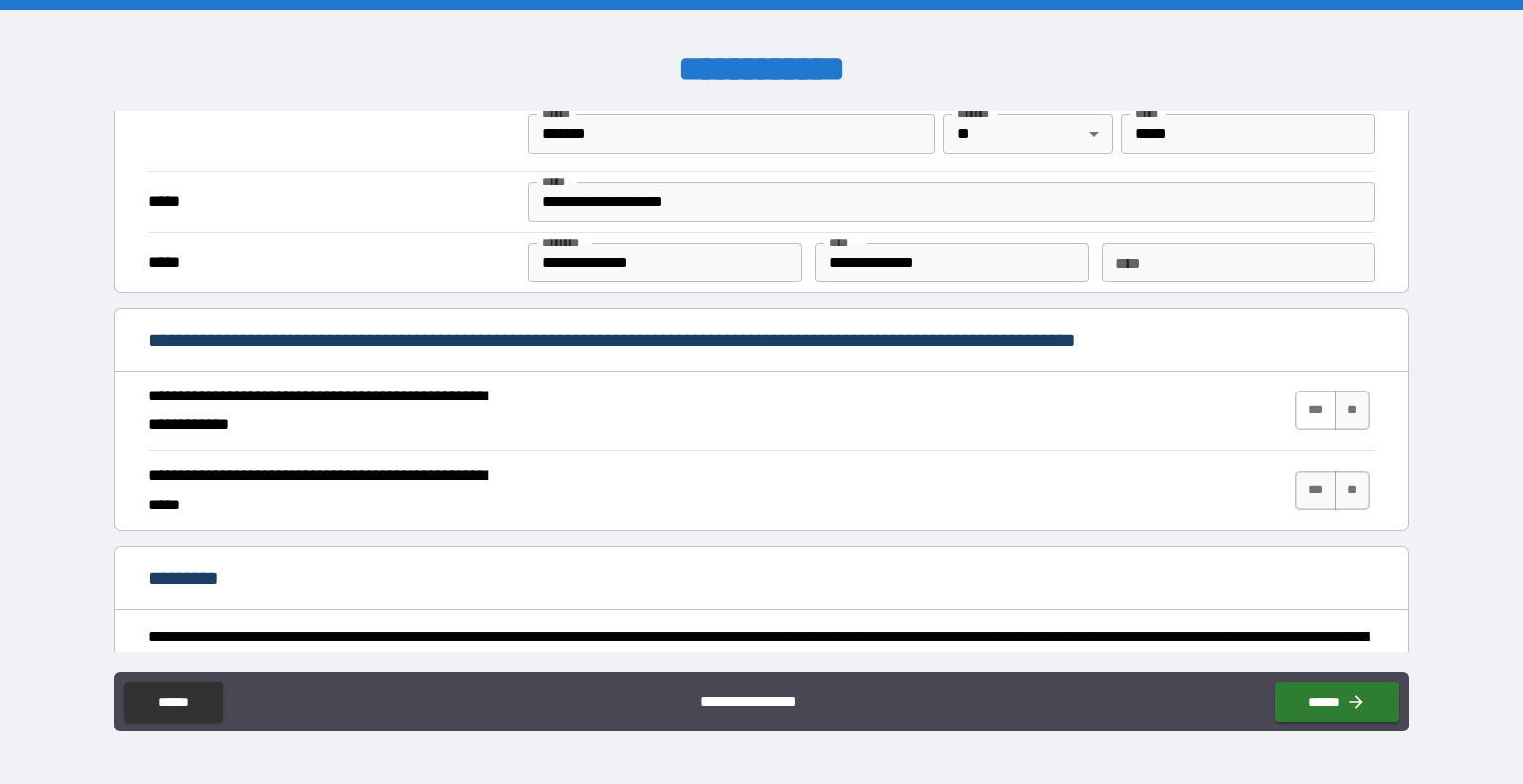 type on "********" 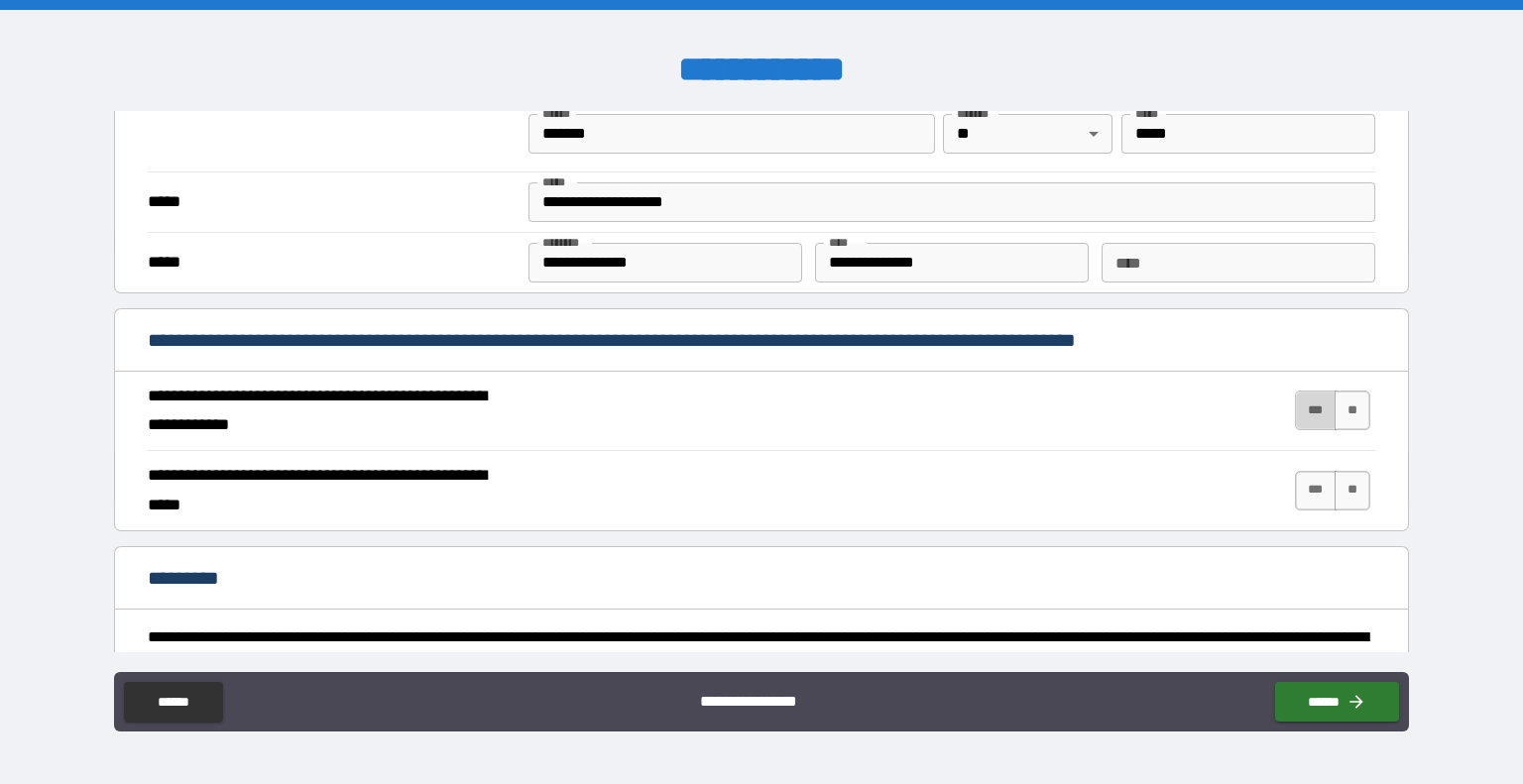 click on "***" at bounding box center (1316, 410) 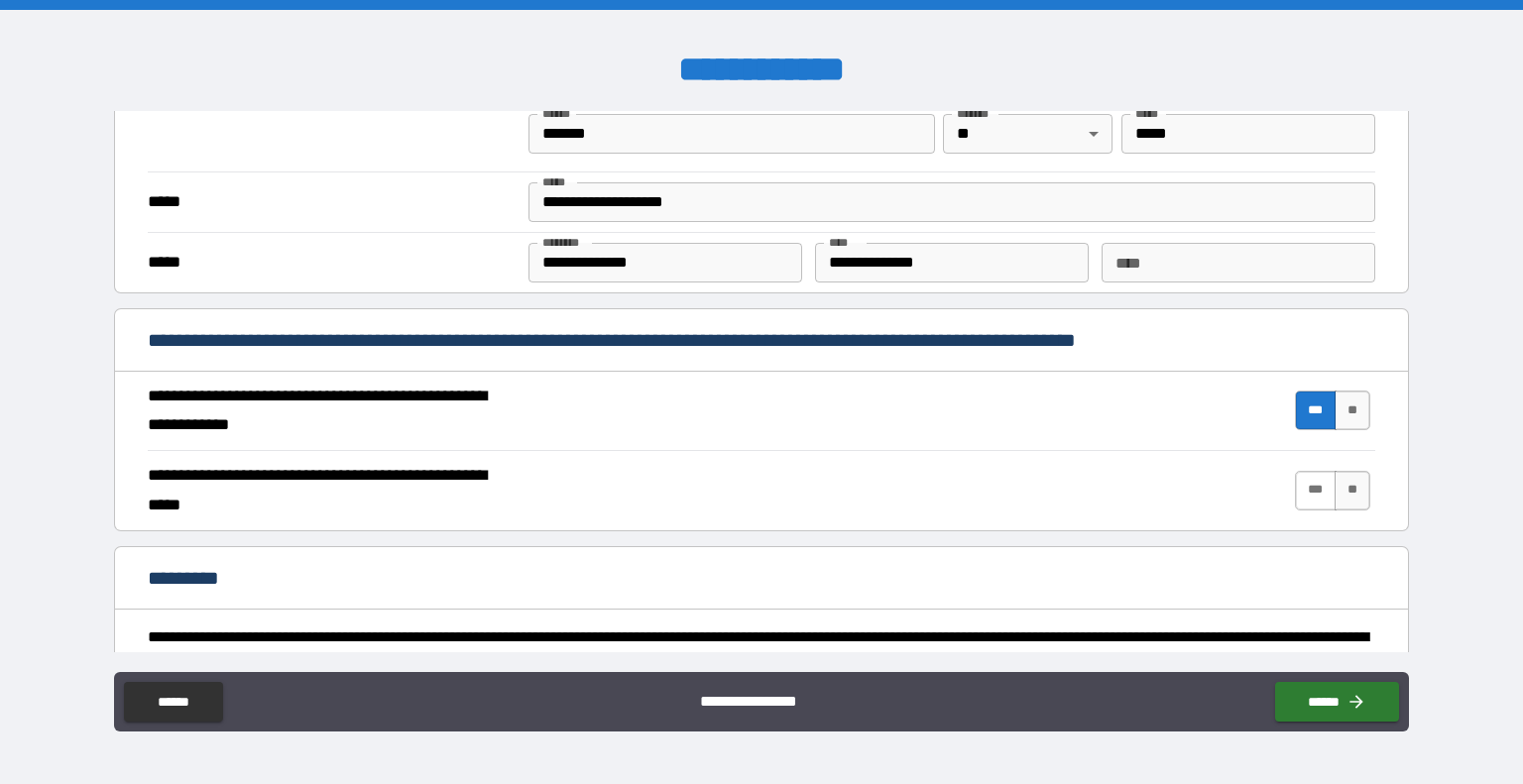 click on "***" at bounding box center (1316, 491) 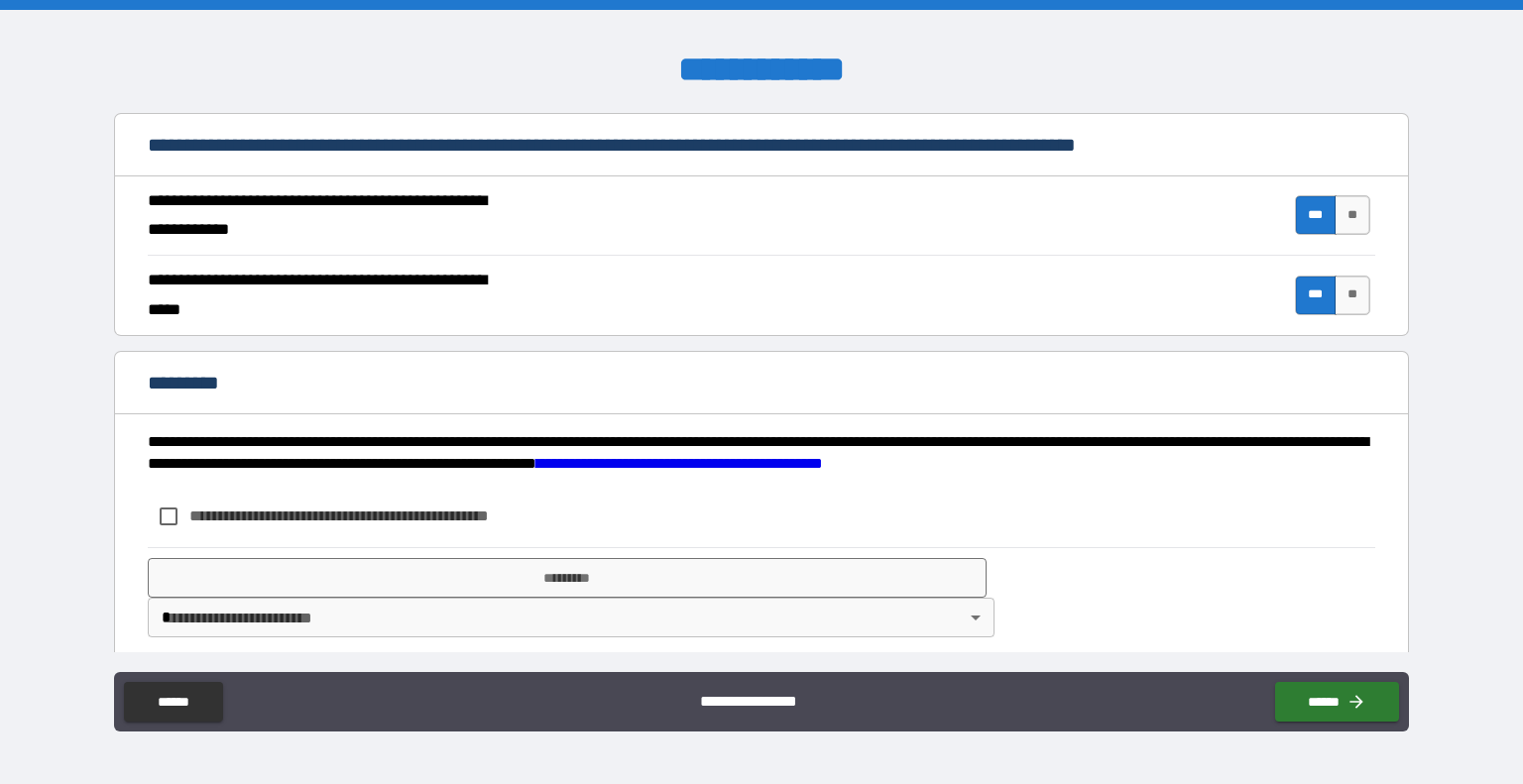 scroll, scrollTop: 1790, scrollLeft: 0, axis: vertical 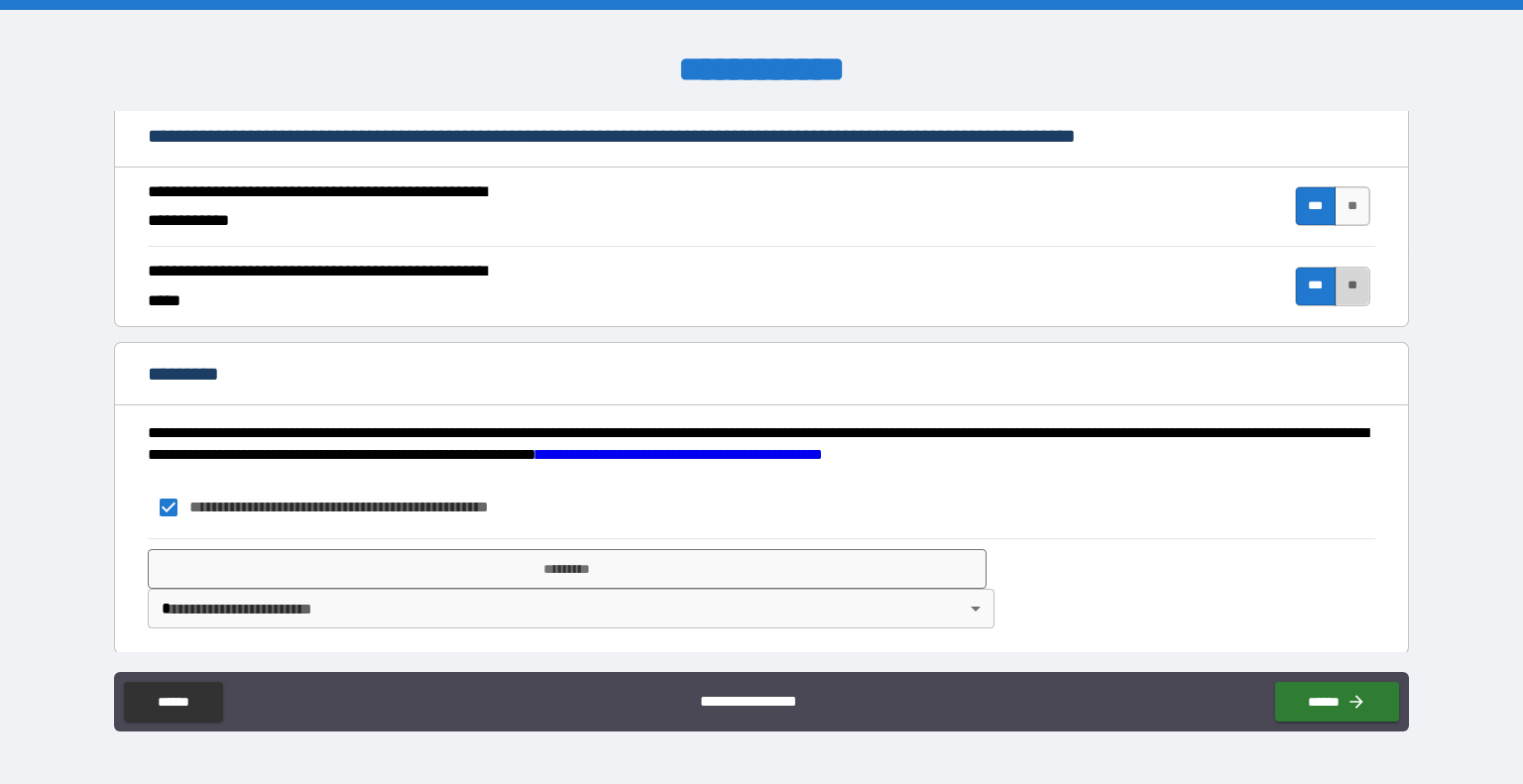 click on "**" at bounding box center [1352, 286] 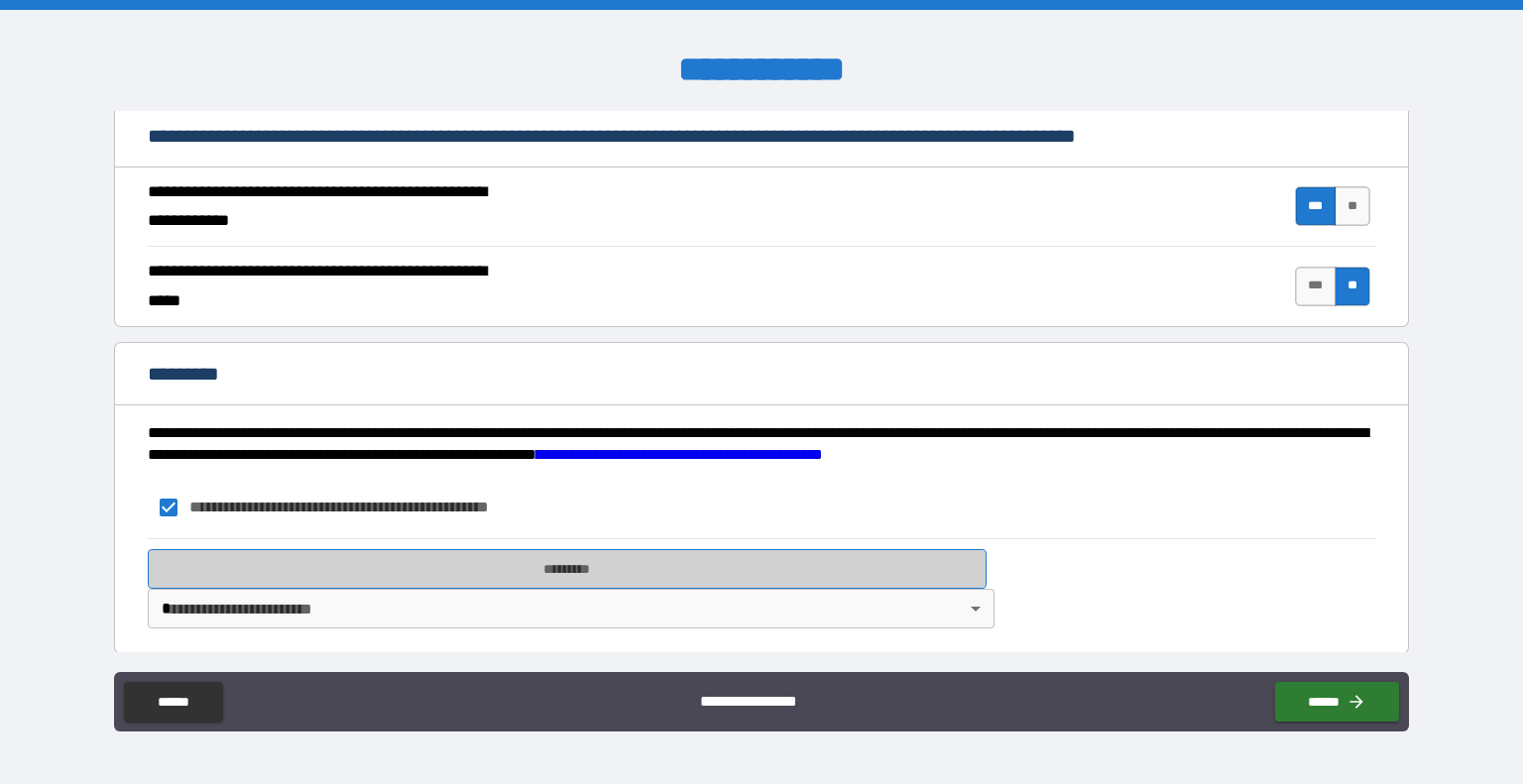 click on "*********" at bounding box center [567, 569] 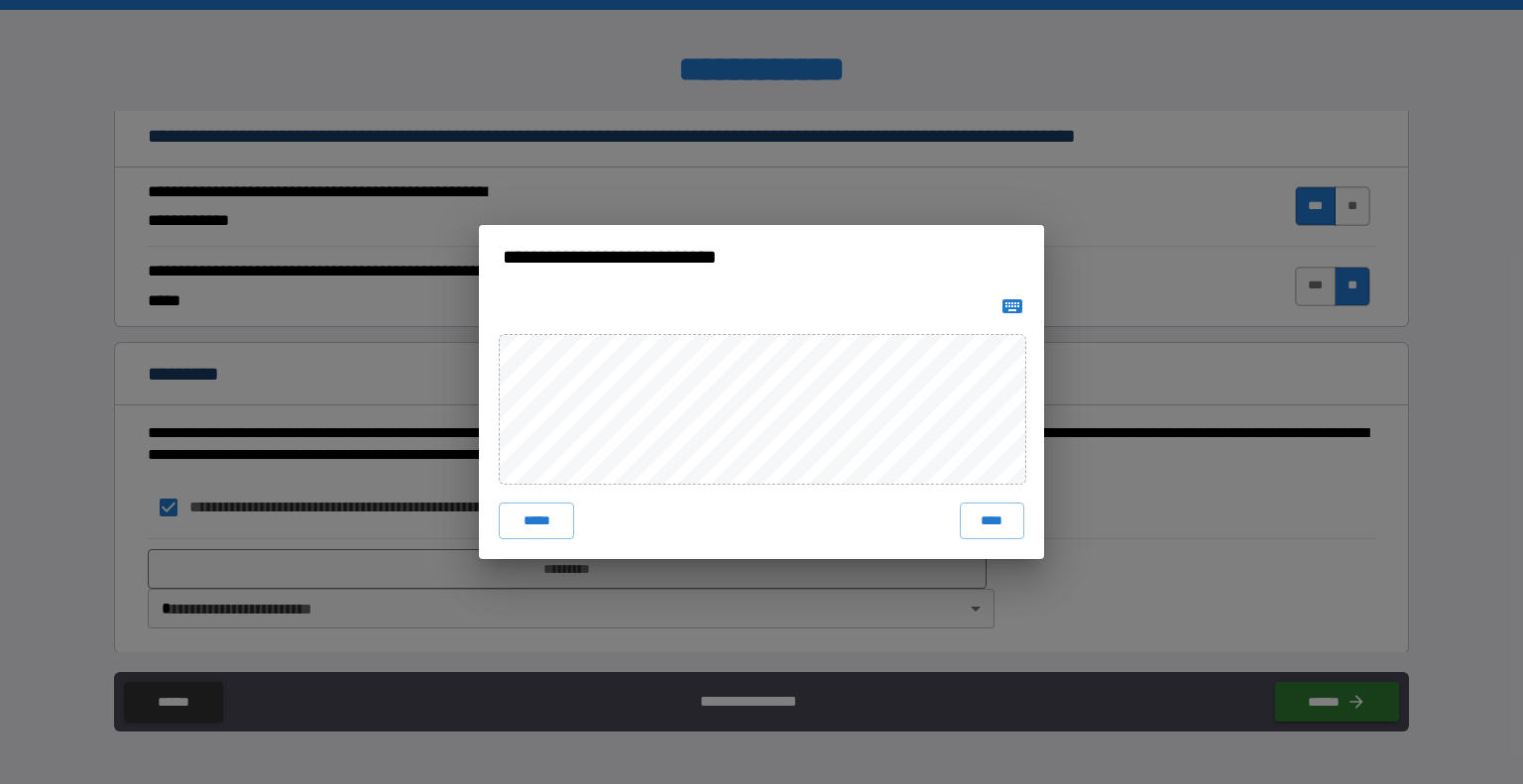 click 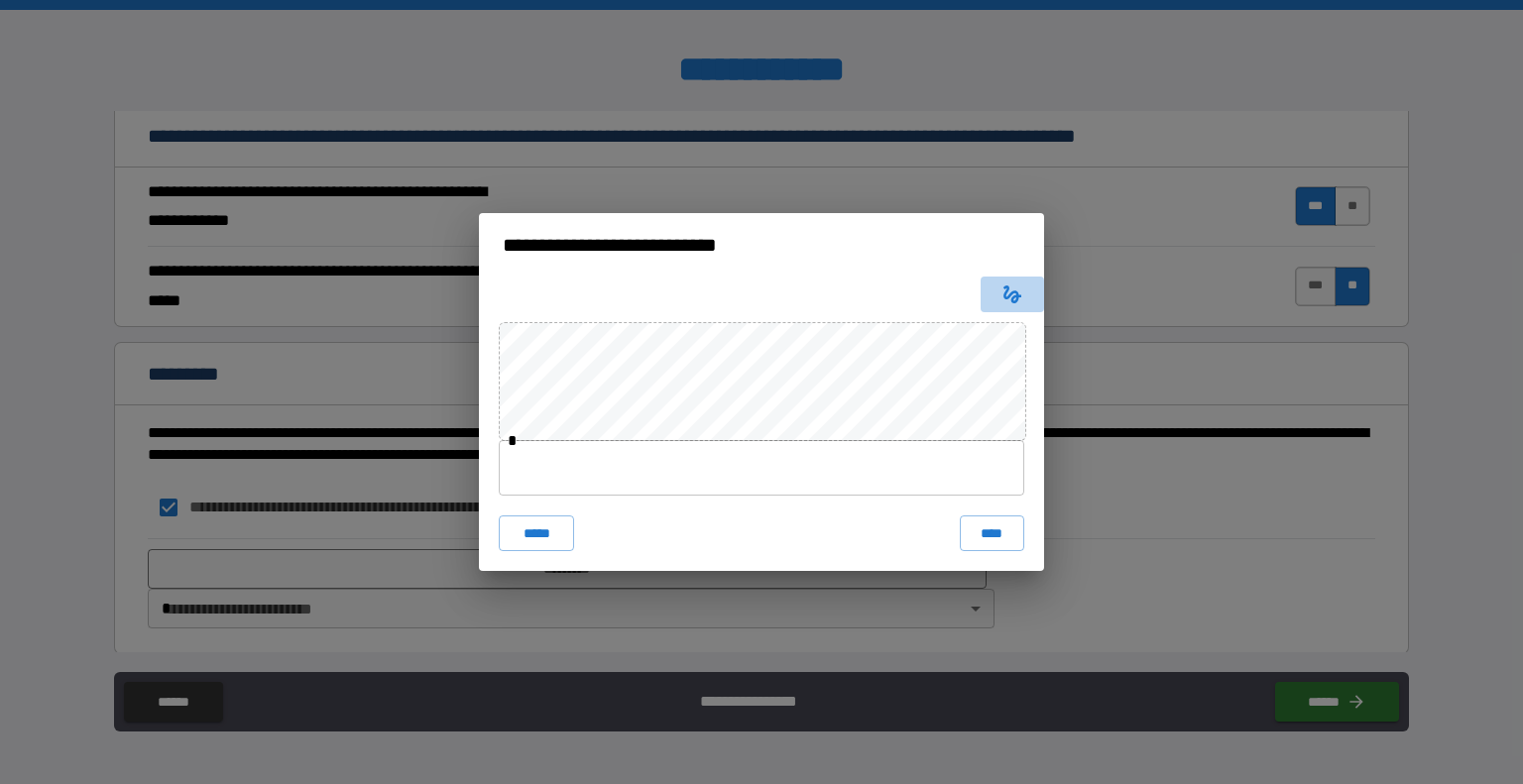 click at bounding box center (1012, 294) 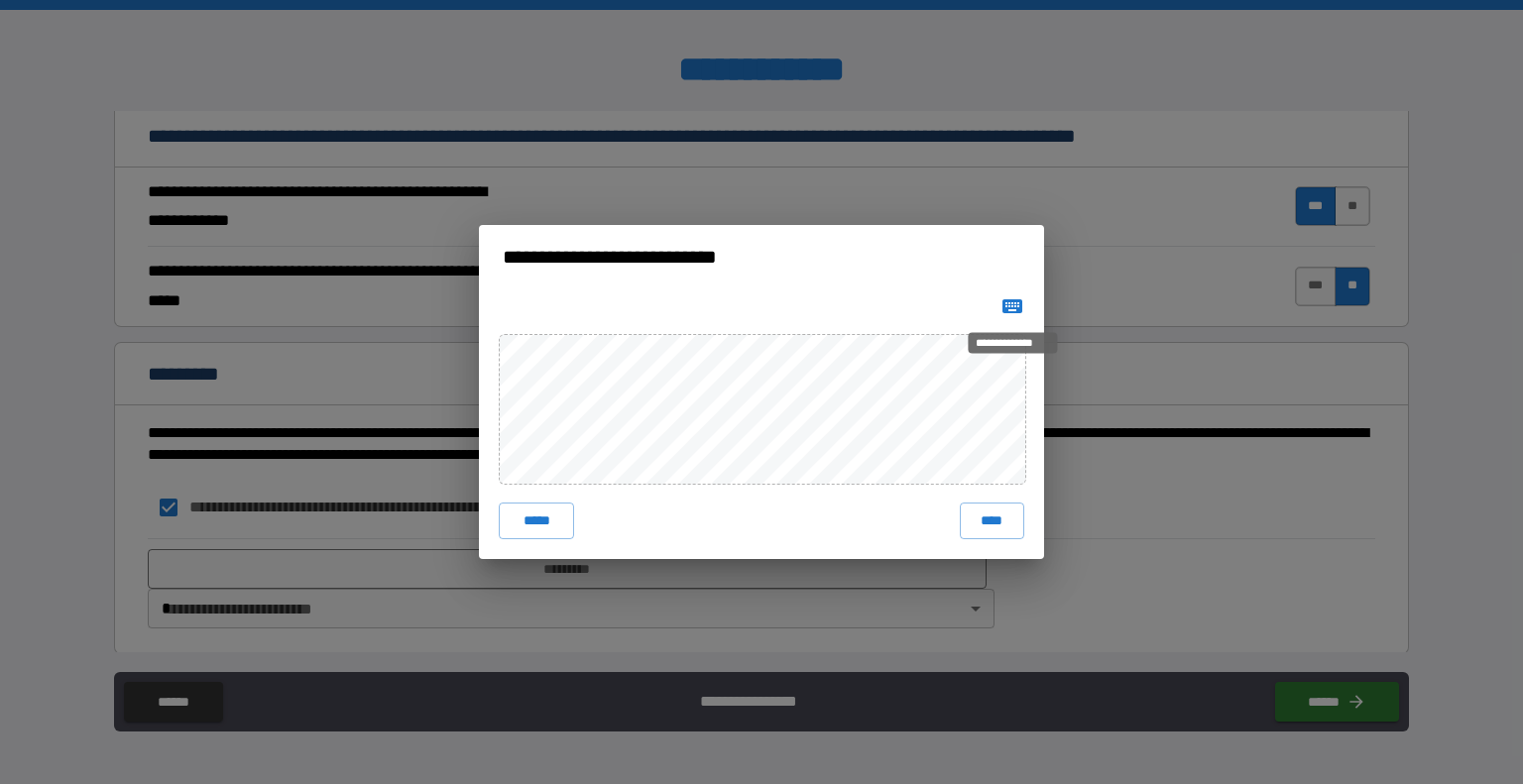 type 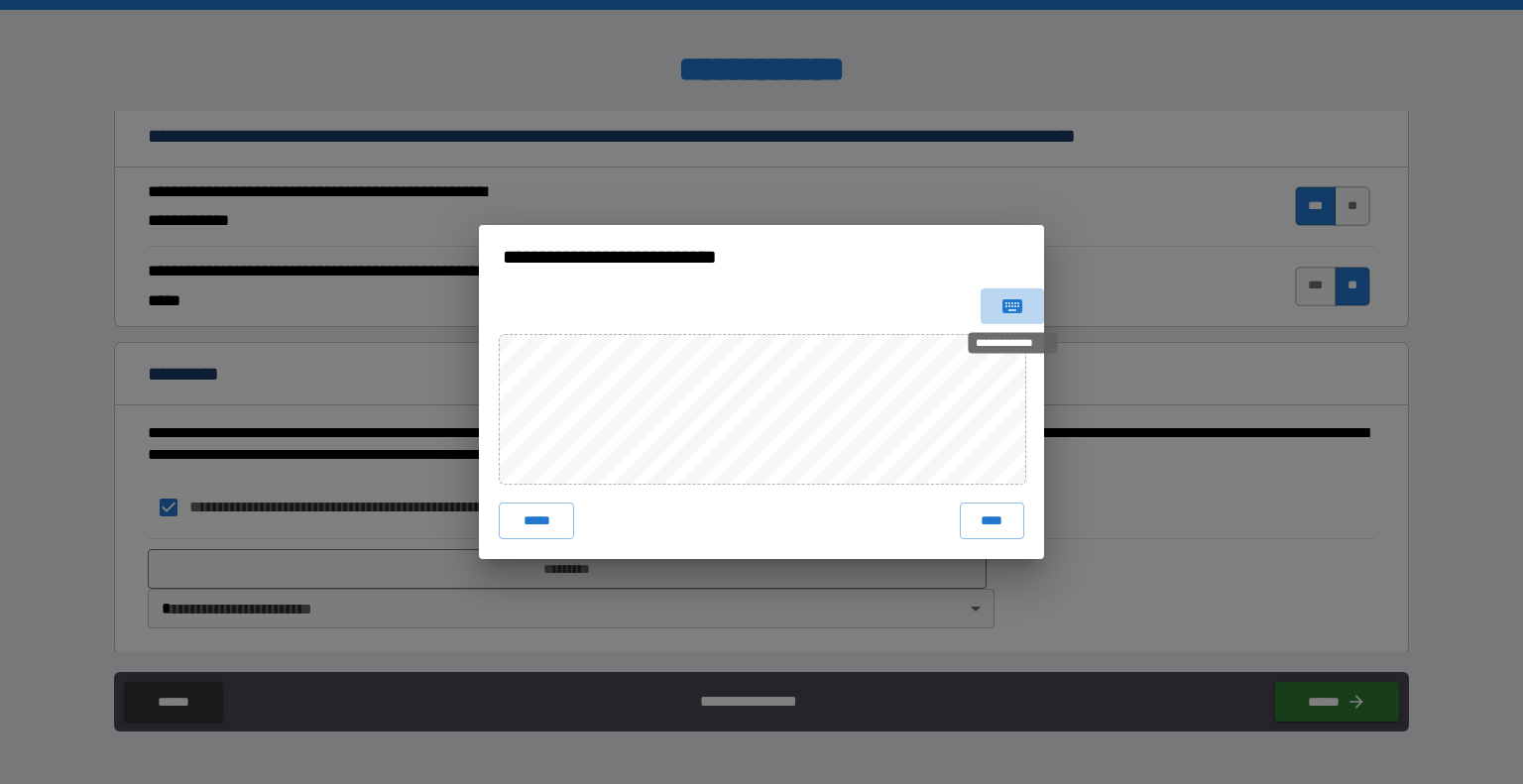 drag, startPoint x: 1004, startPoint y: 306, endPoint x: 1015, endPoint y: 308, distance: 11.18034 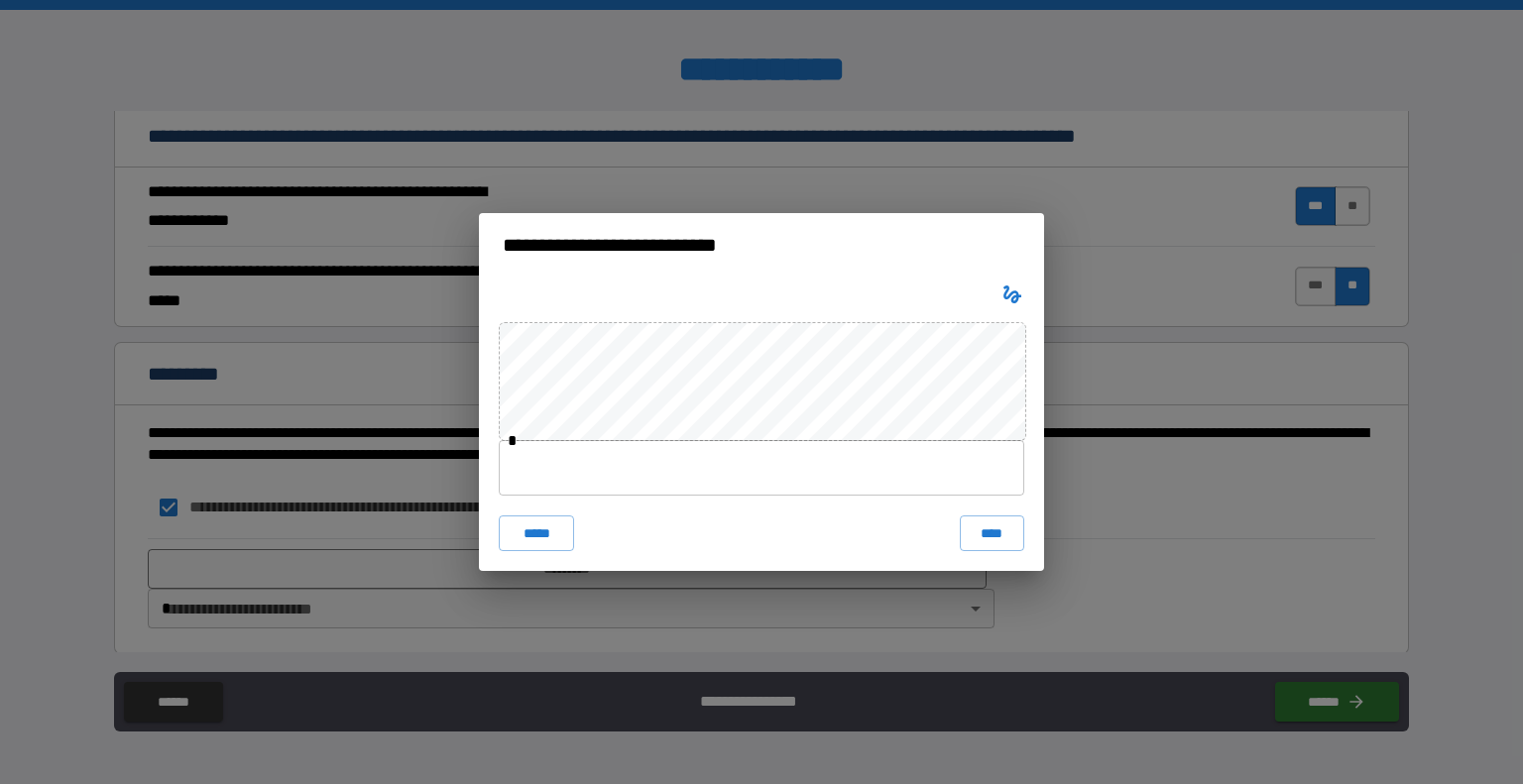 drag, startPoint x: 564, startPoint y: 471, endPoint x: 577, endPoint y: 471, distance: 13 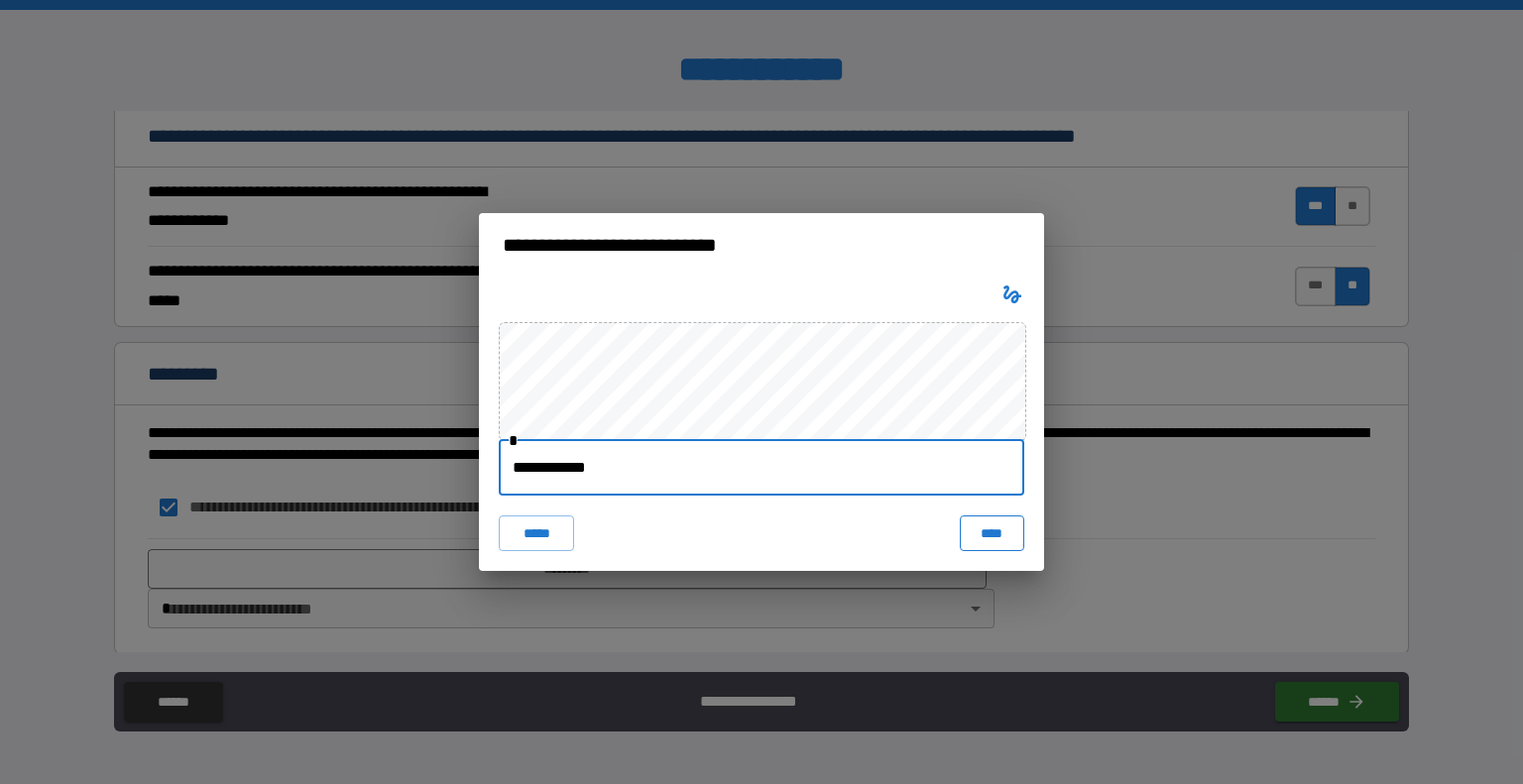 type on "**********" 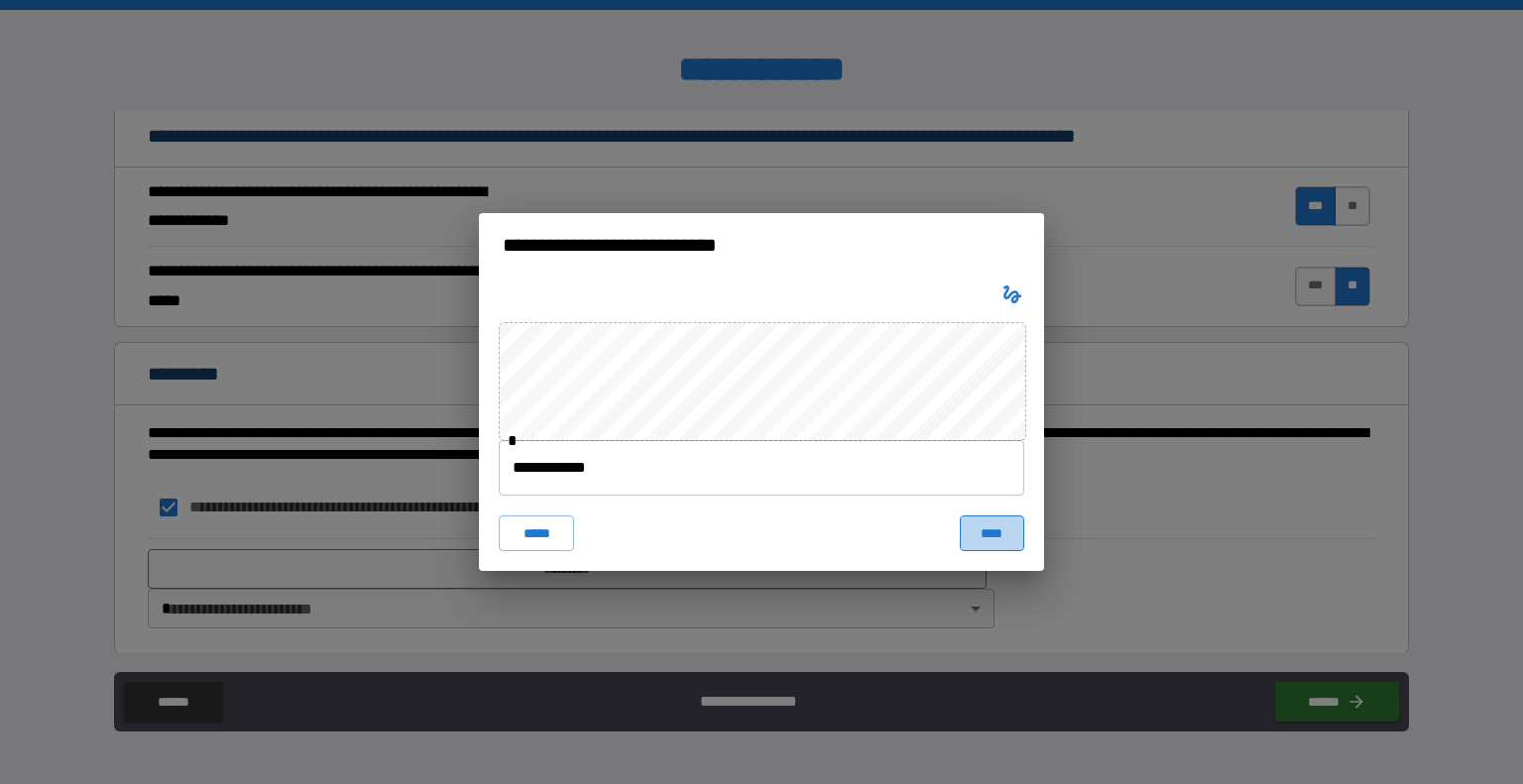 click on "****" at bounding box center [992, 533] 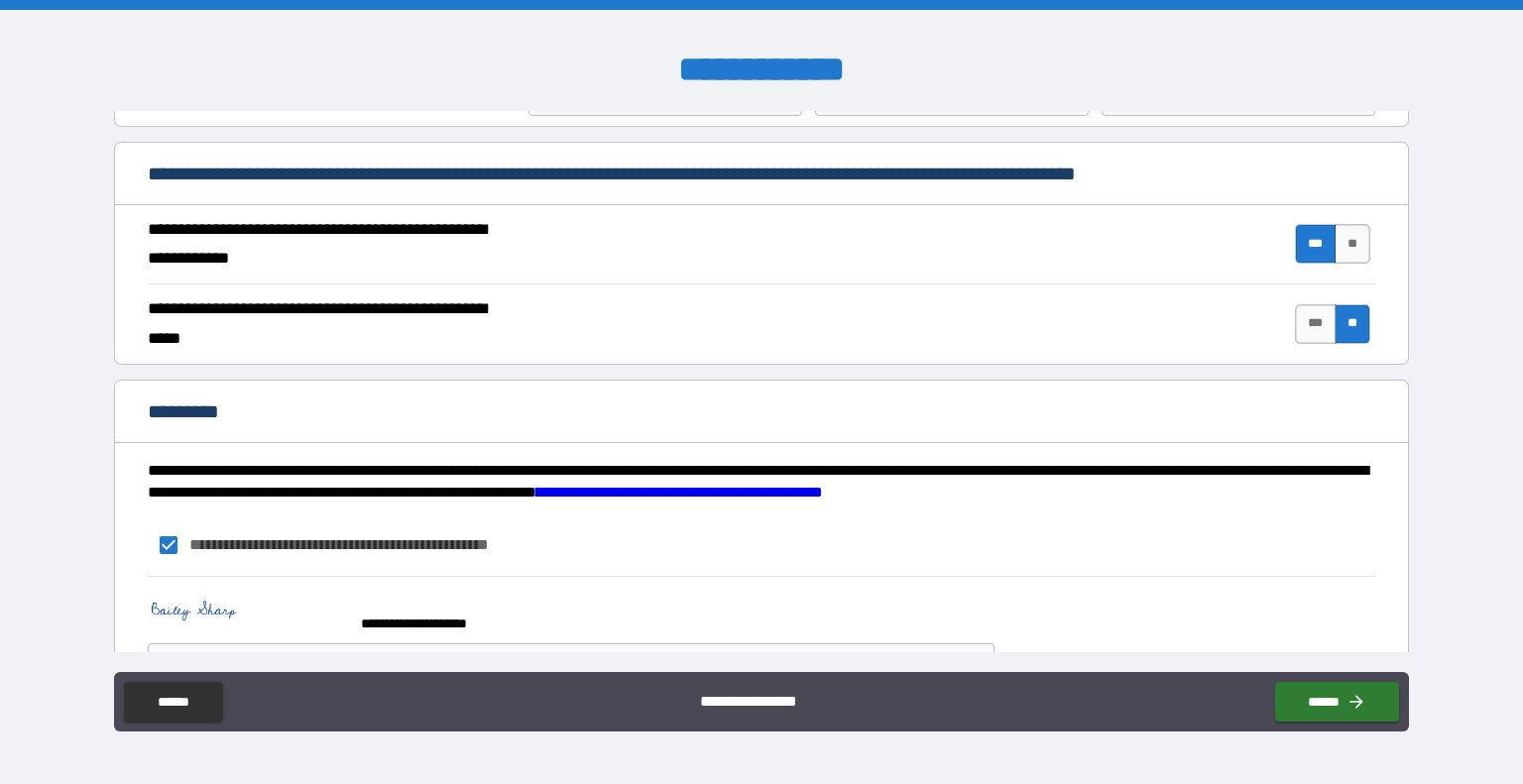 scroll, scrollTop: 1784, scrollLeft: 0, axis: vertical 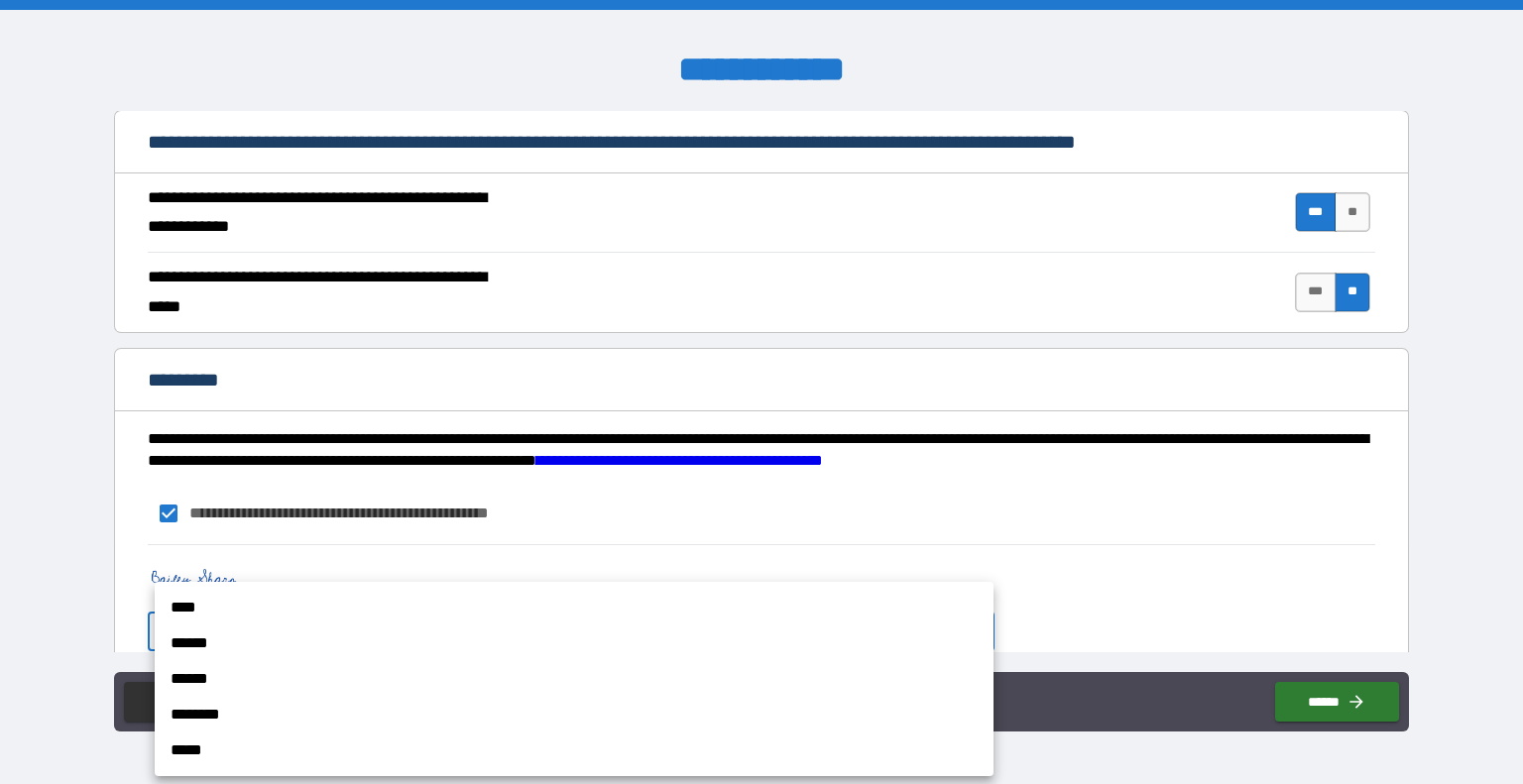 click on "[FIRST] [LAST] [STREET] [CITY] [STATE] [POSTAL_CODE] [COUNTRY] [PHONE] [EMAIL] [SSN] [CREDIT_CARD] [DRIVER_LICENSE] [PASSPORT] [DATE] [AGE]" at bounding box center (762, 392) 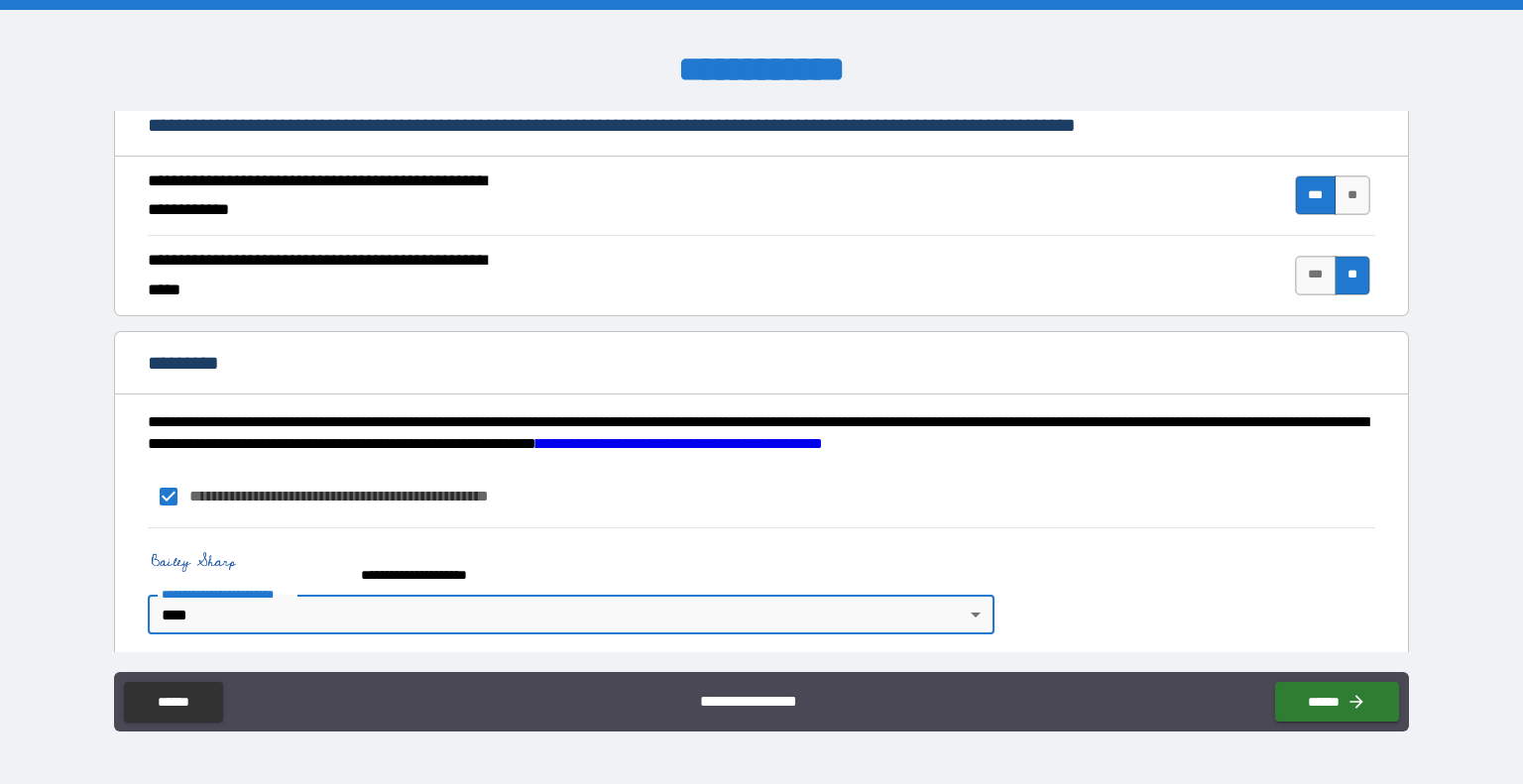 scroll, scrollTop: 1807, scrollLeft: 0, axis: vertical 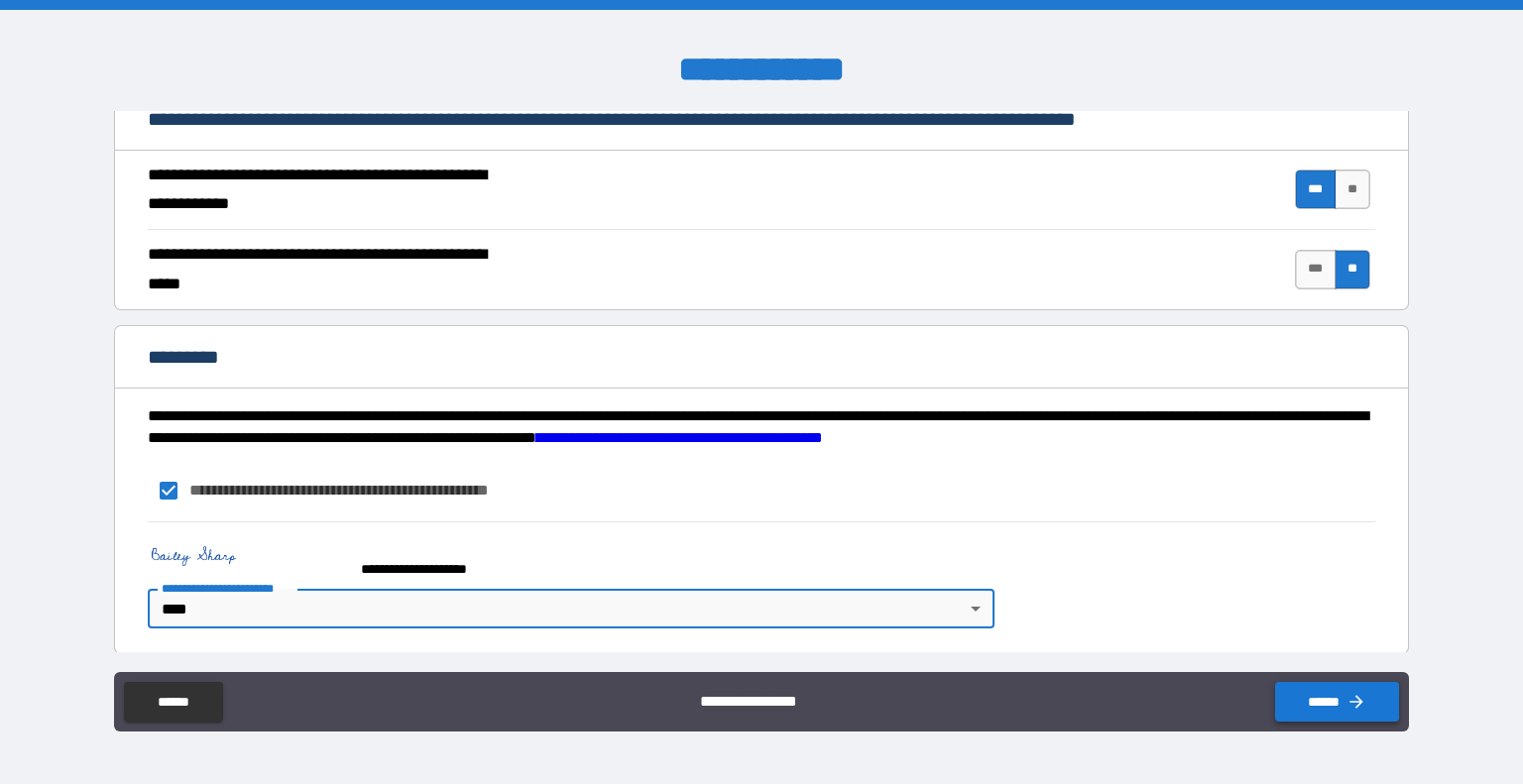 click on "******" at bounding box center (1337, 702) 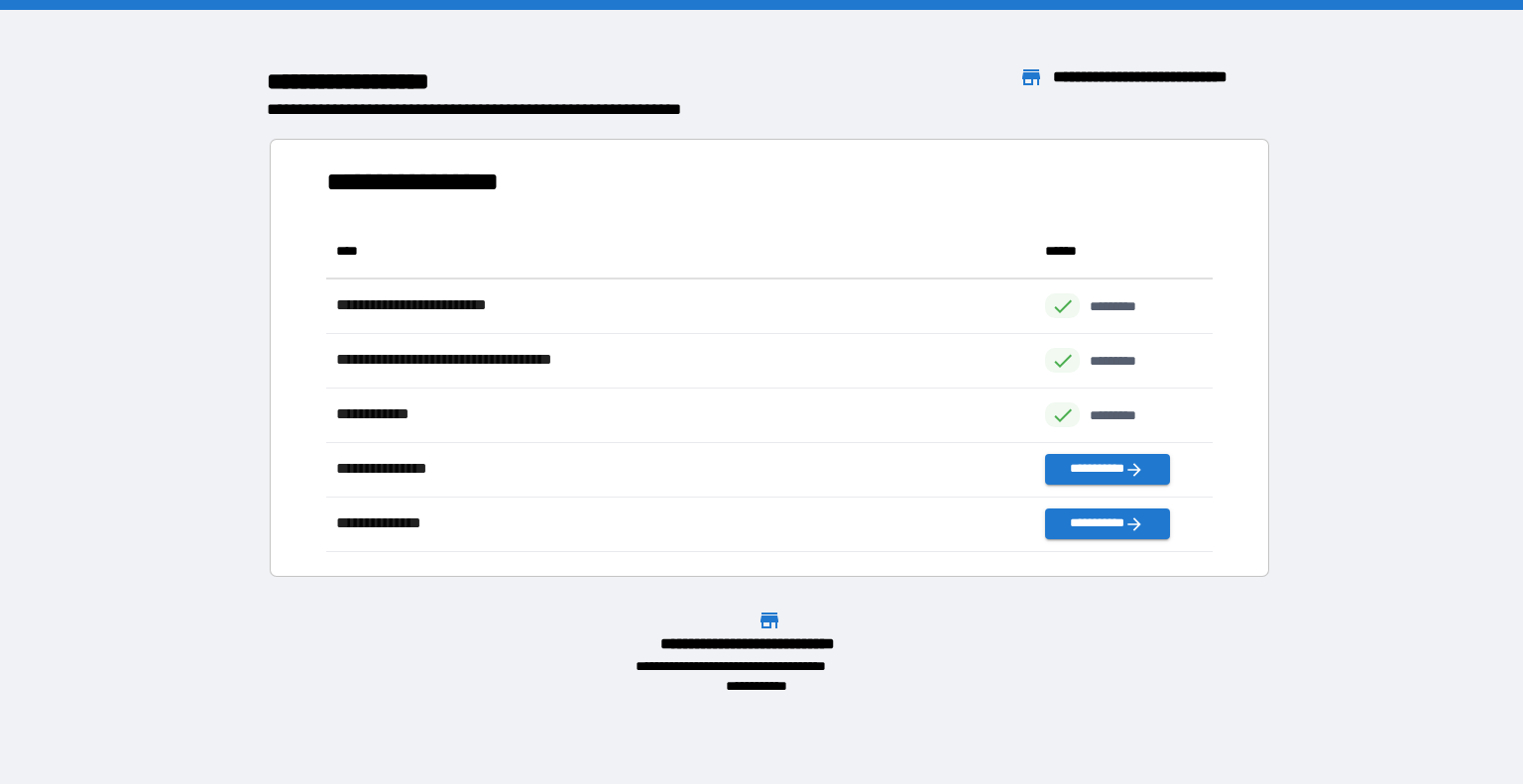 scroll, scrollTop: 16, scrollLeft: 16, axis: both 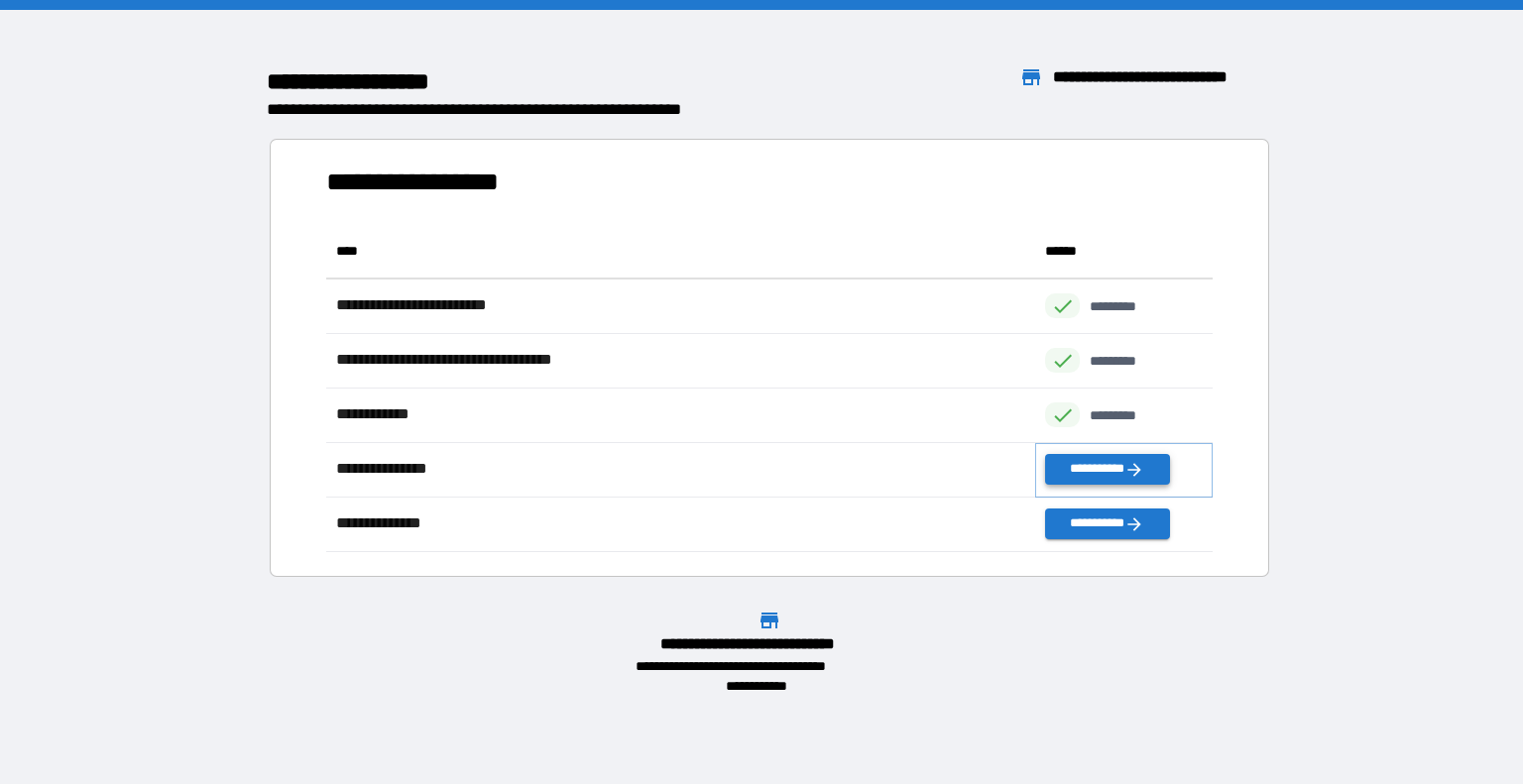 click 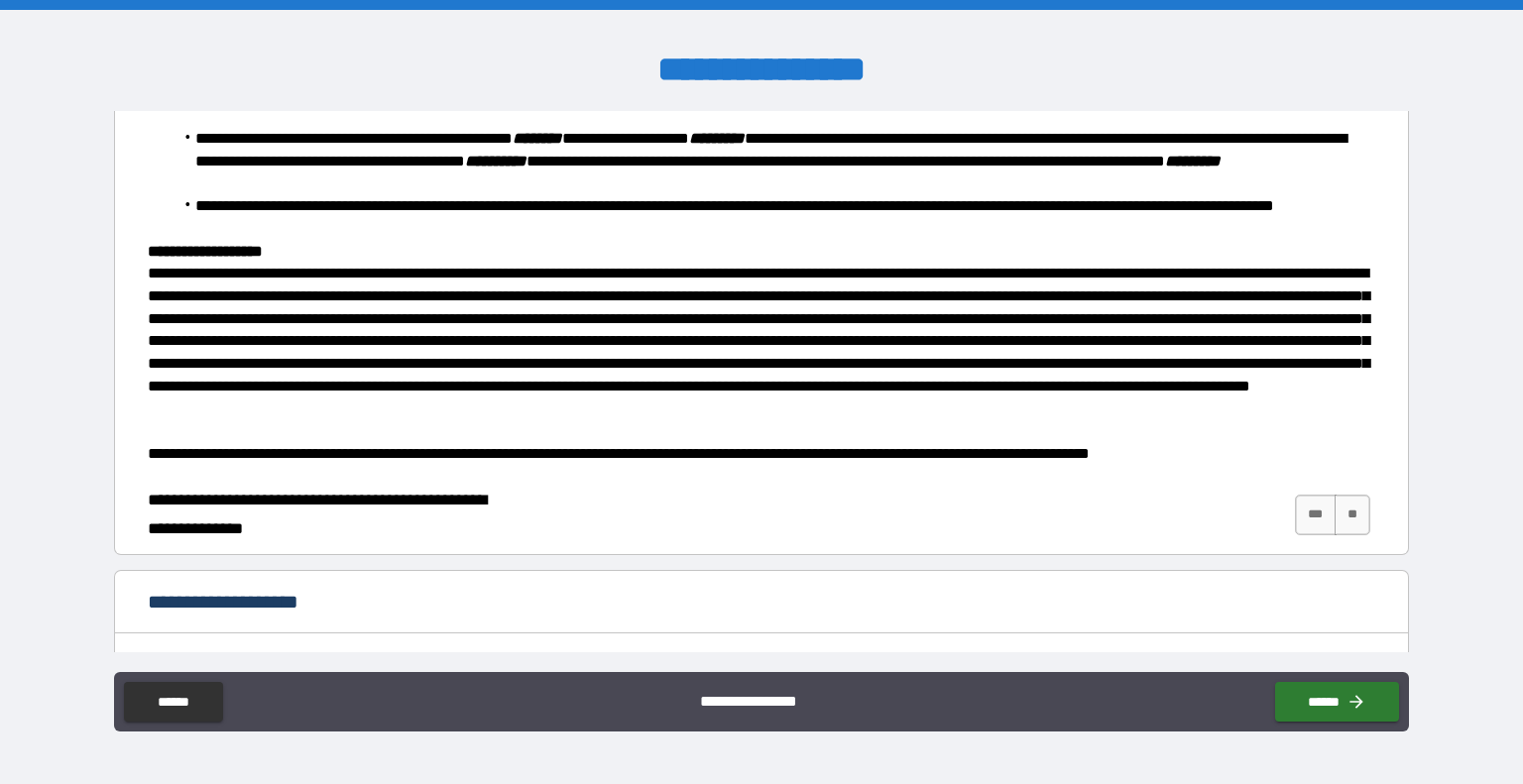 scroll, scrollTop: 496, scrollLeft: 0, axis: vertical 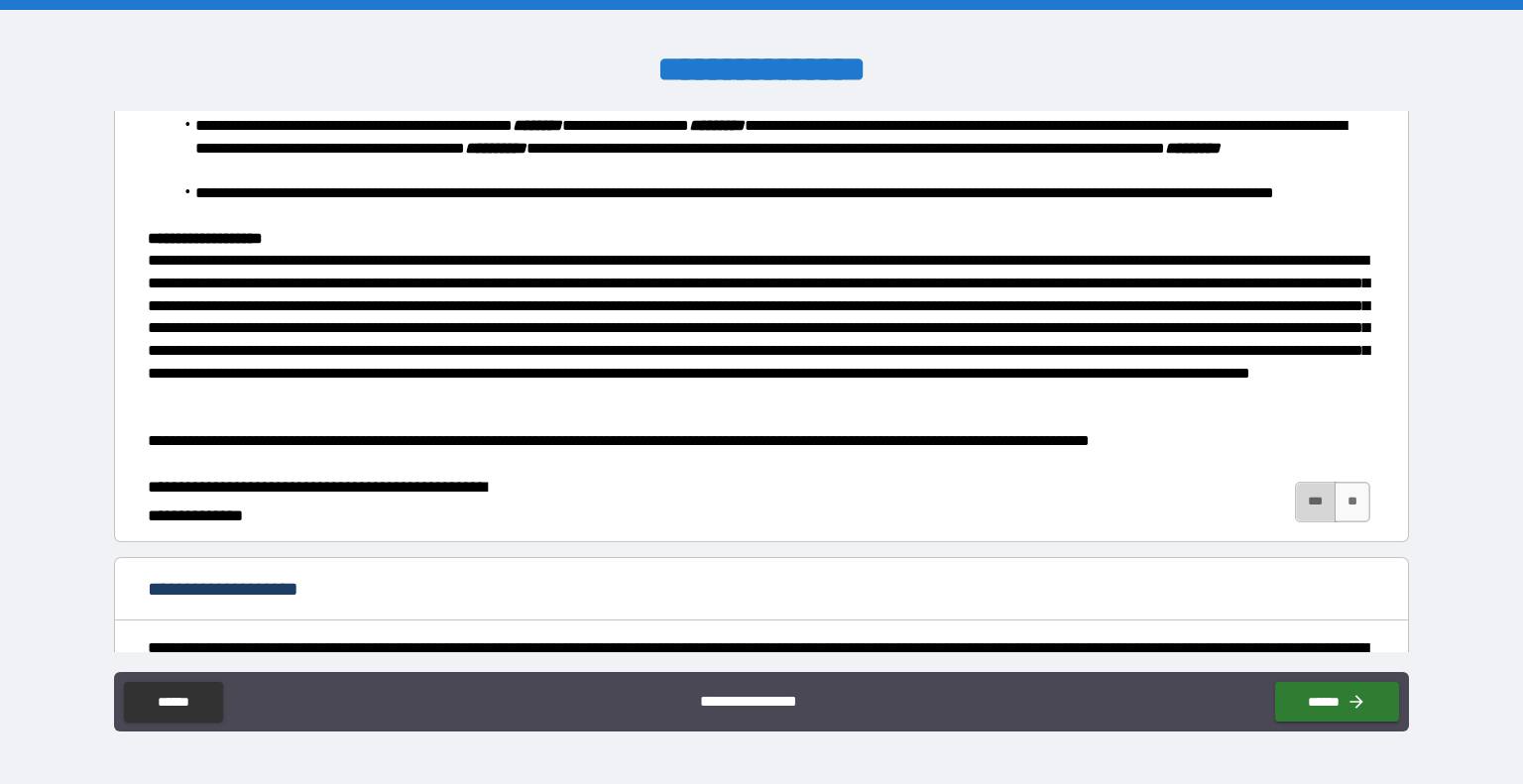click on "***" at bounding box center (1316, 502) 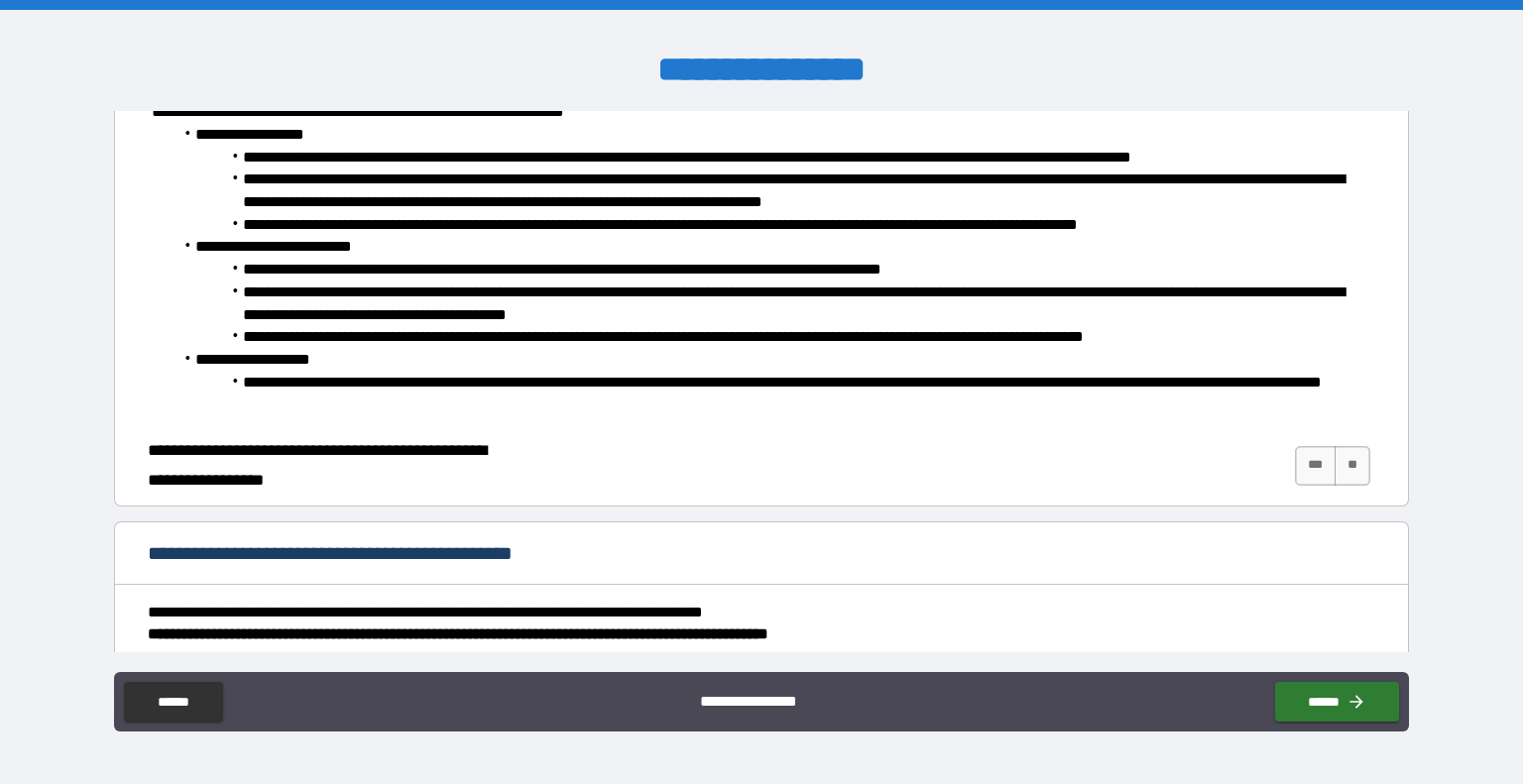 scroll, scrollTop: 1257, scrollLeft: 0, axis: vertical 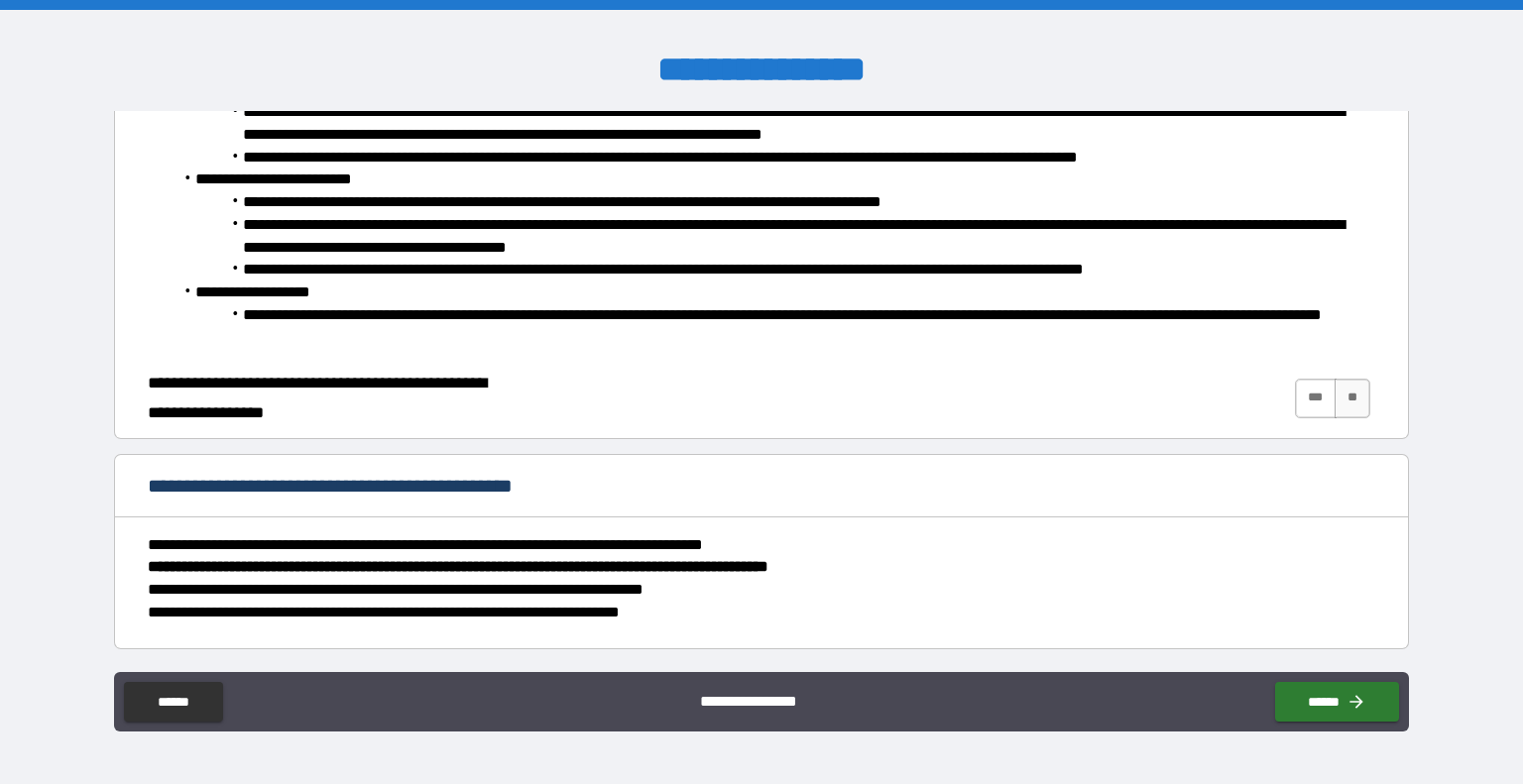click on "***" at bounding box center (1316, 398) 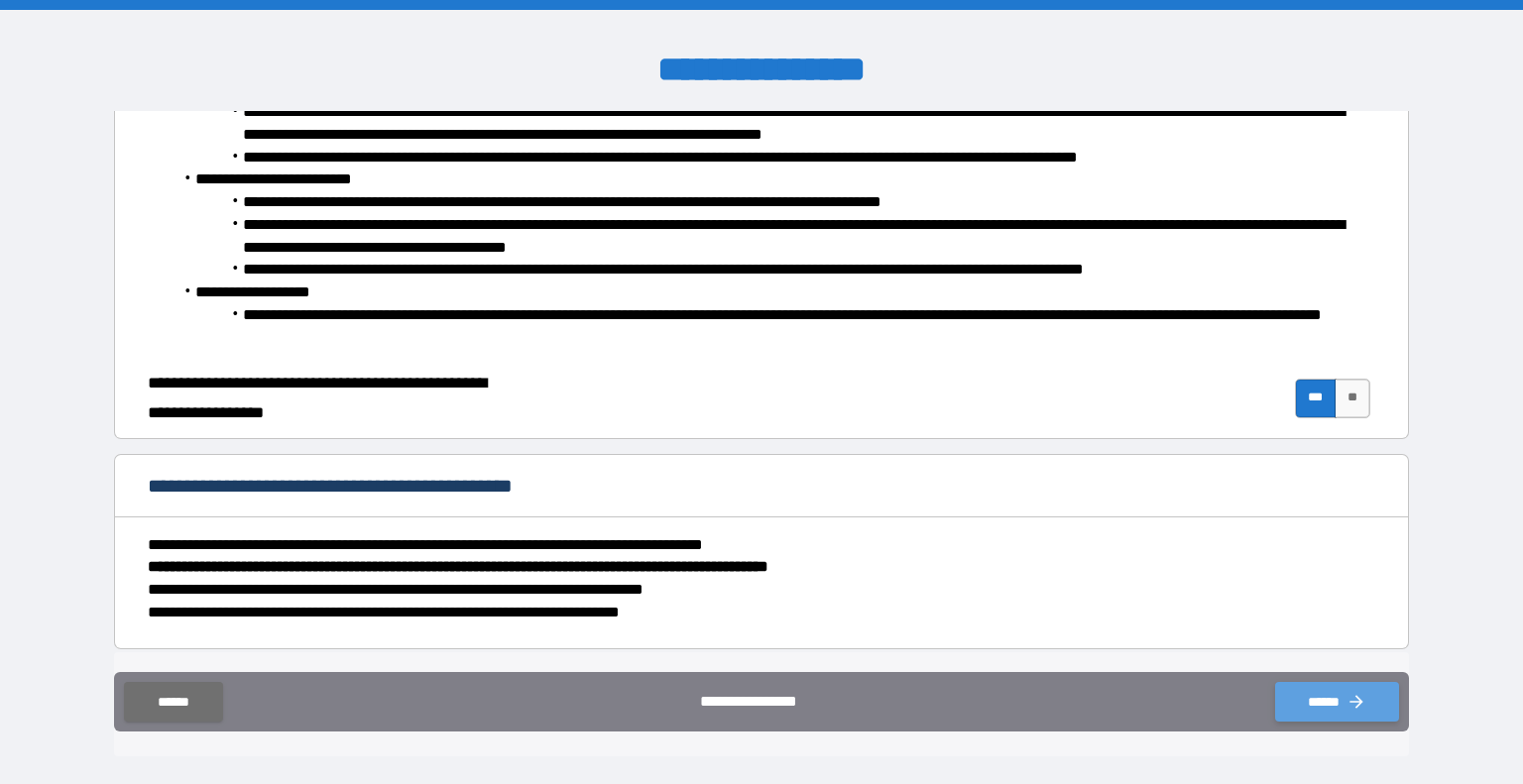 click on "******" at bounding box center [1337, 702] 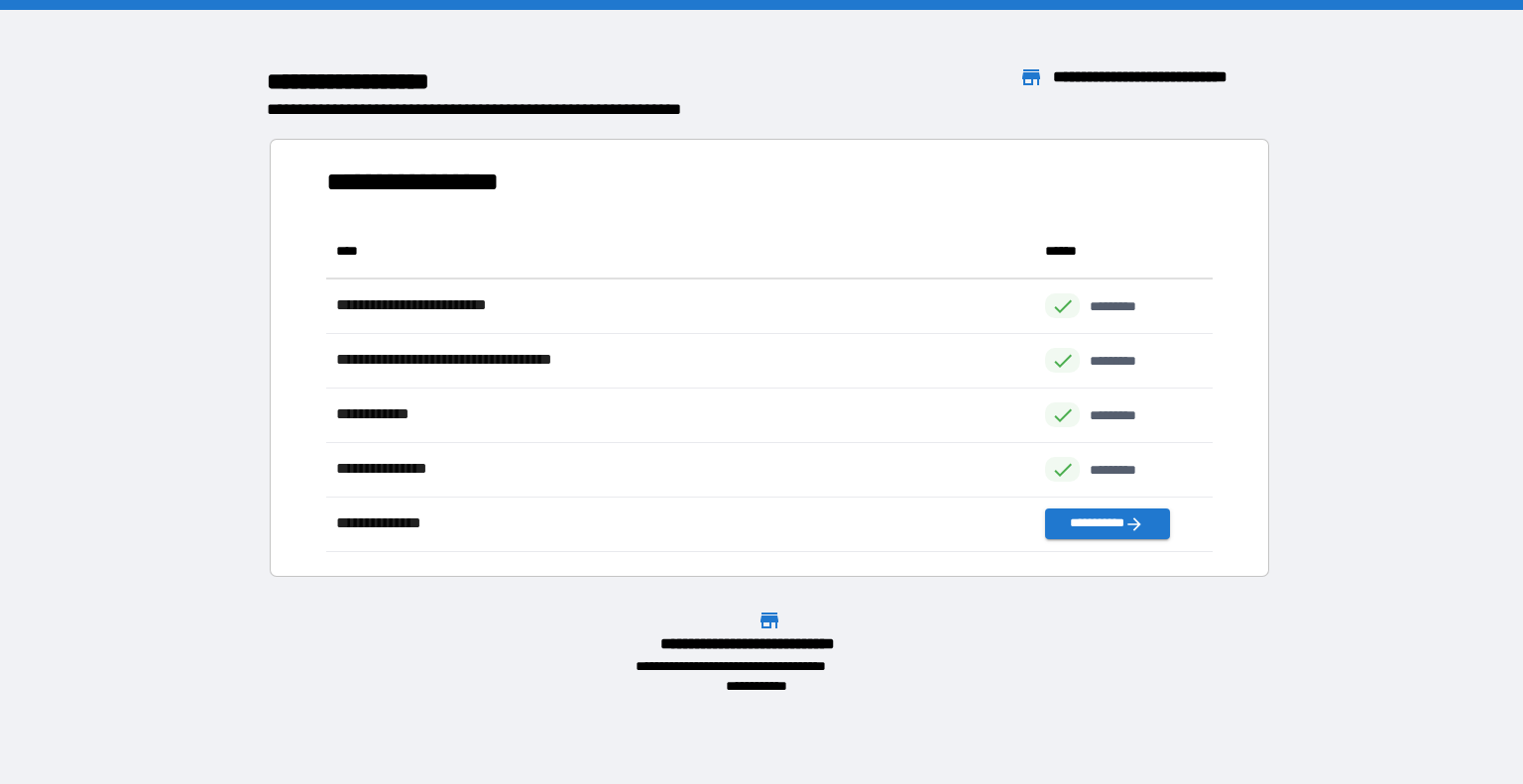 scroll, scrollTop: 16, scrollLeft: 16, axis: both 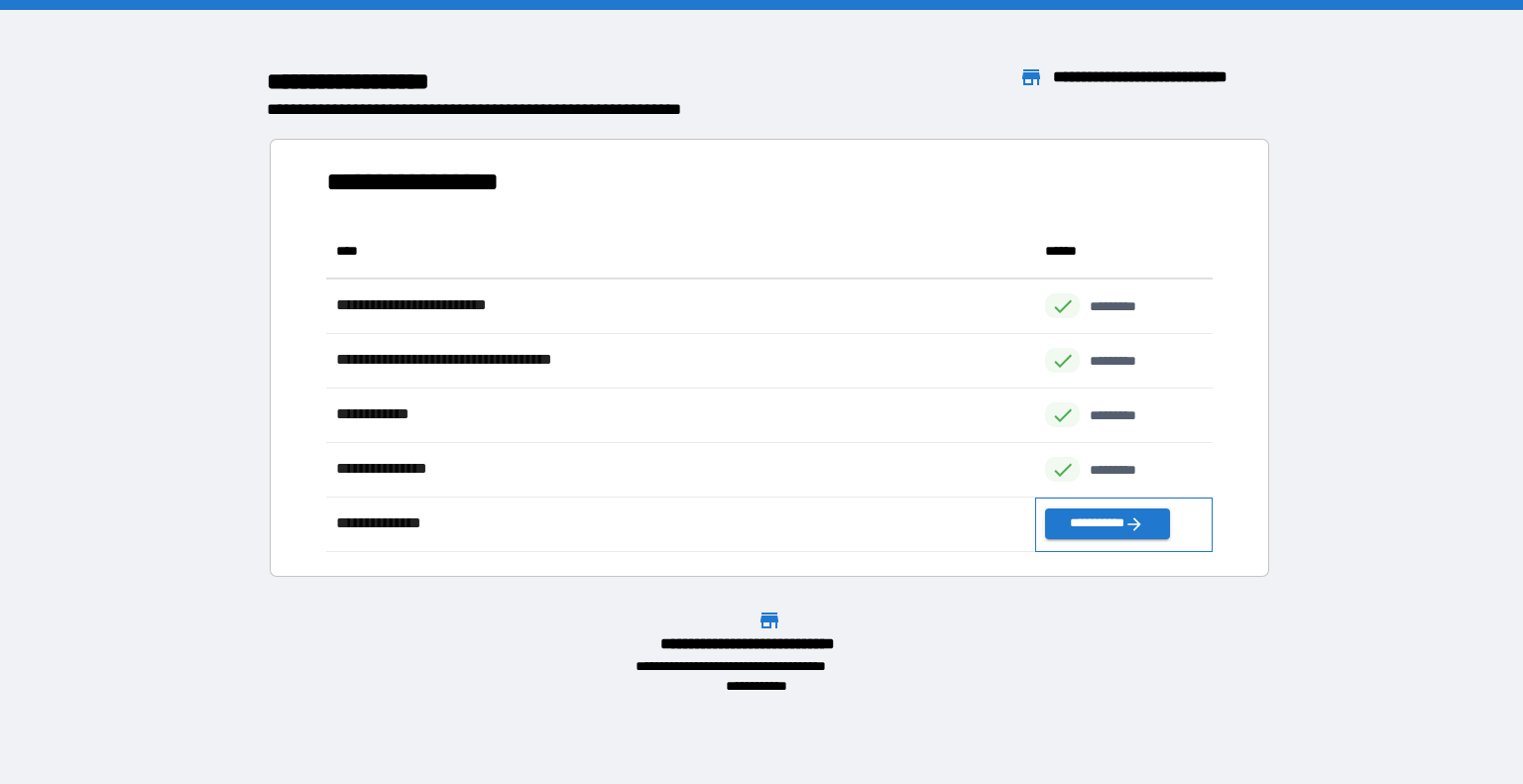 click on "**********" at bounding box center (1123, 524) 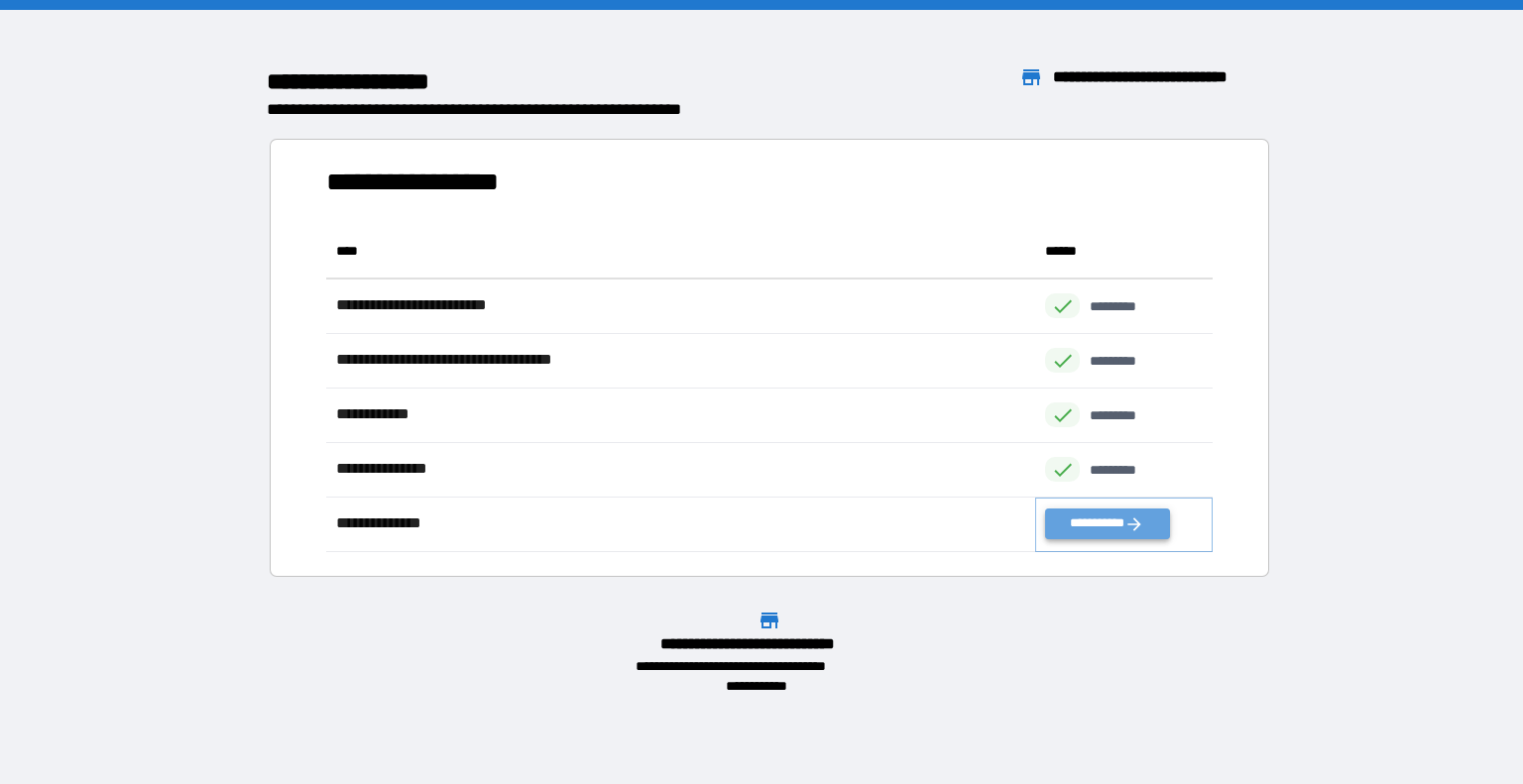click on "**********" at bounding box center (1107, 523) 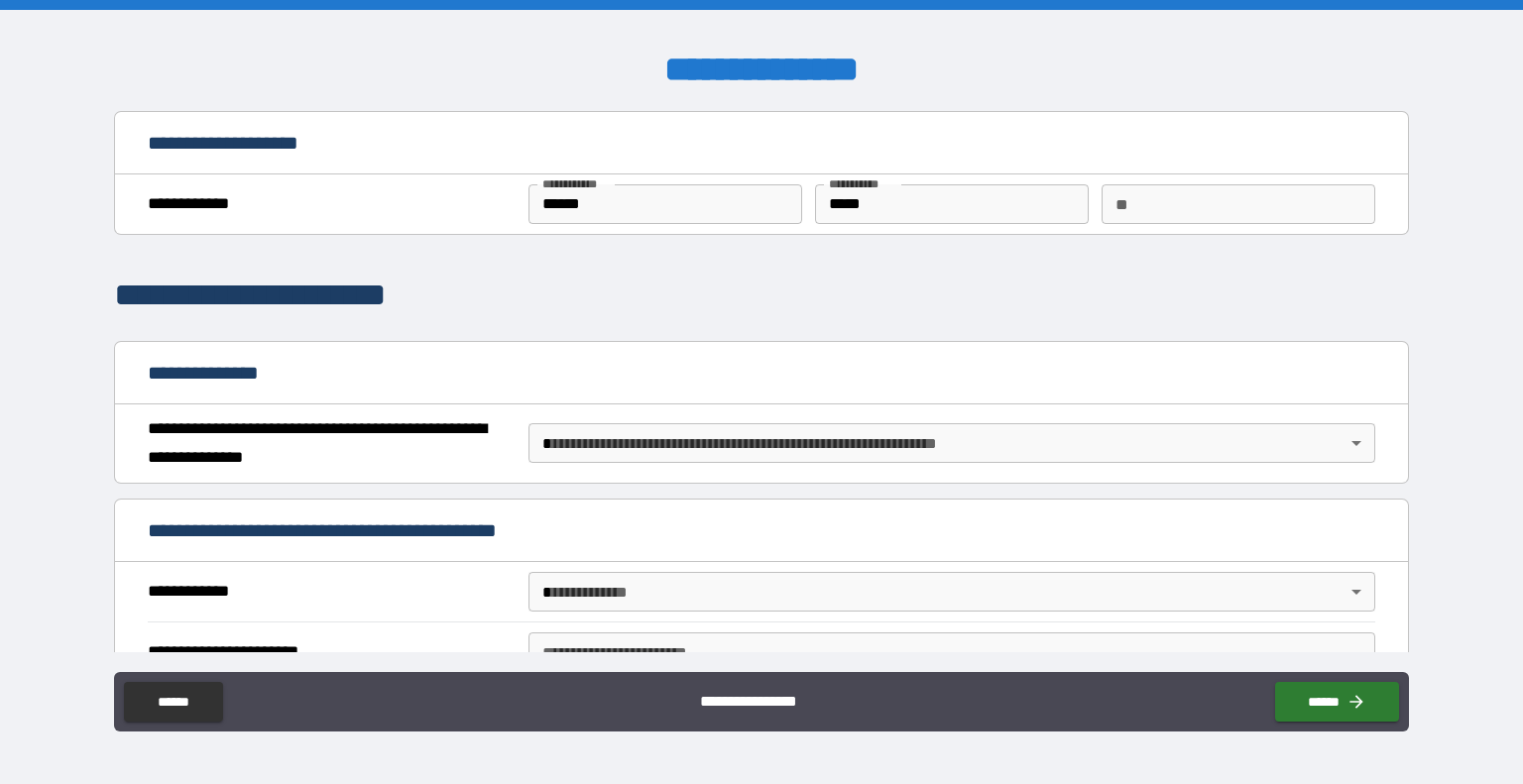 scroll, scrollTop: 99, scrollLeft: 0, axis: vertical 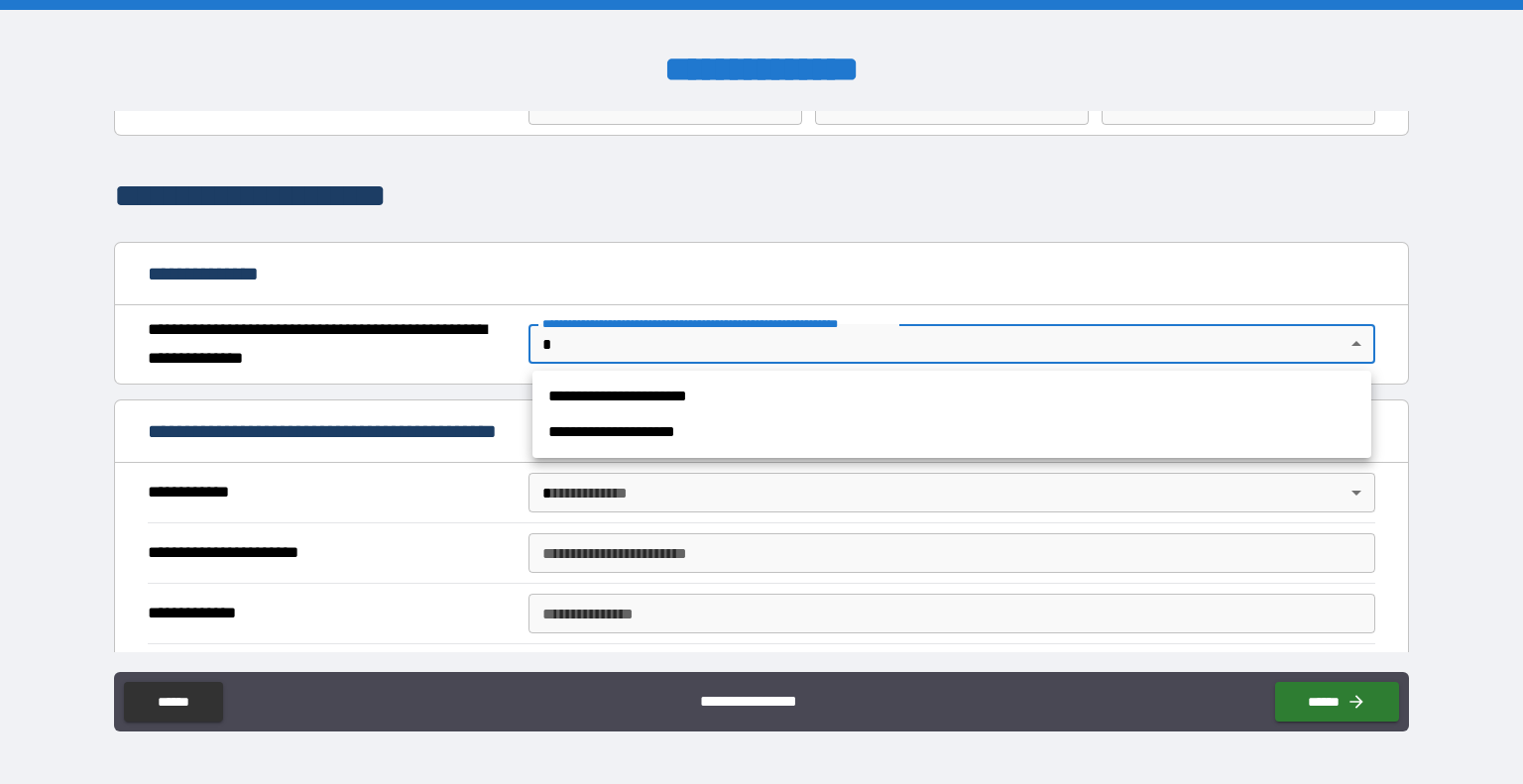 click on "[FIRST] [LAST] [STREET] [CITY] [STATE] [POSTAL_CODE] [COUNTRY] [PHONE] [EMAIL] [SSN] [CREDIT_CARD] [DRIVER_LICENSE] [PASSPORT] [DATE] [AGE]" at bounding box center (762, 392) 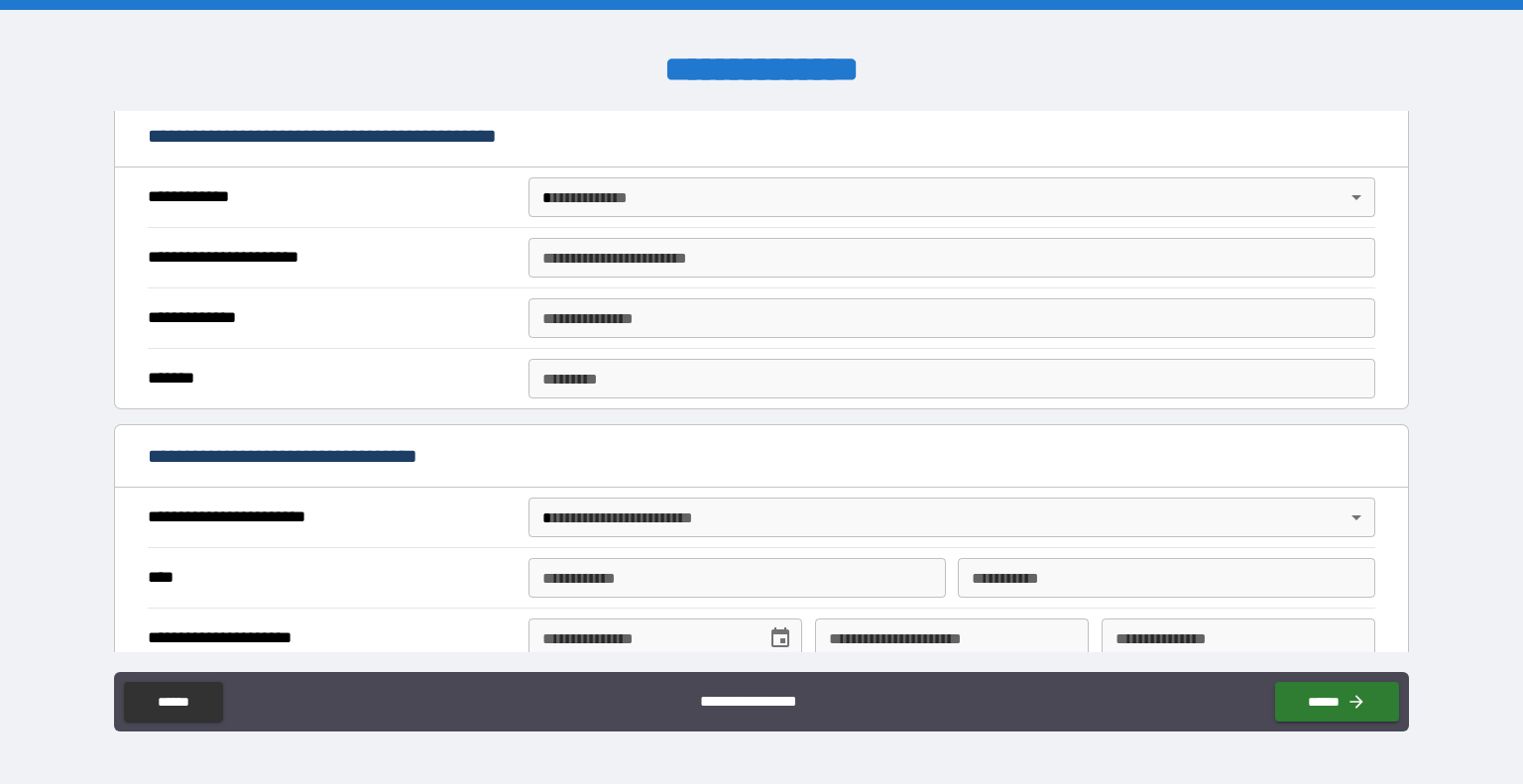 scroll, scrollTop: 396, scrollLeft: 0, axis: vertical 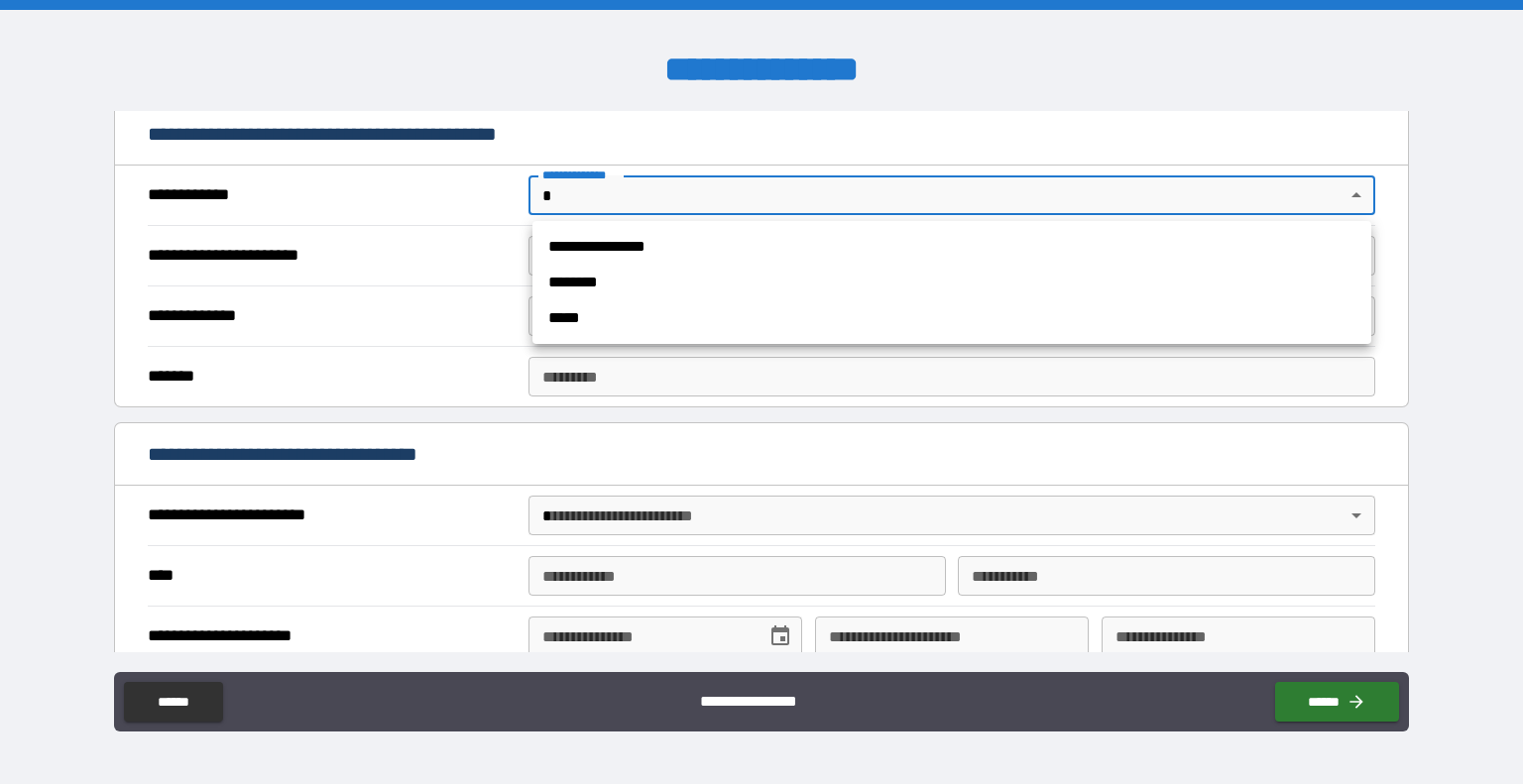 click on "[FIRST] [LAST] [STREET] [CITY] [STATE] [POSTAL_CODE] [COUNTRY] [PHONE] [EMAIL] [SSN] [CREDIT_CARD] [DRIVER_LICENSE] [PASSPORT] [DATE] [AGE]" at bounding box center (762, 392) 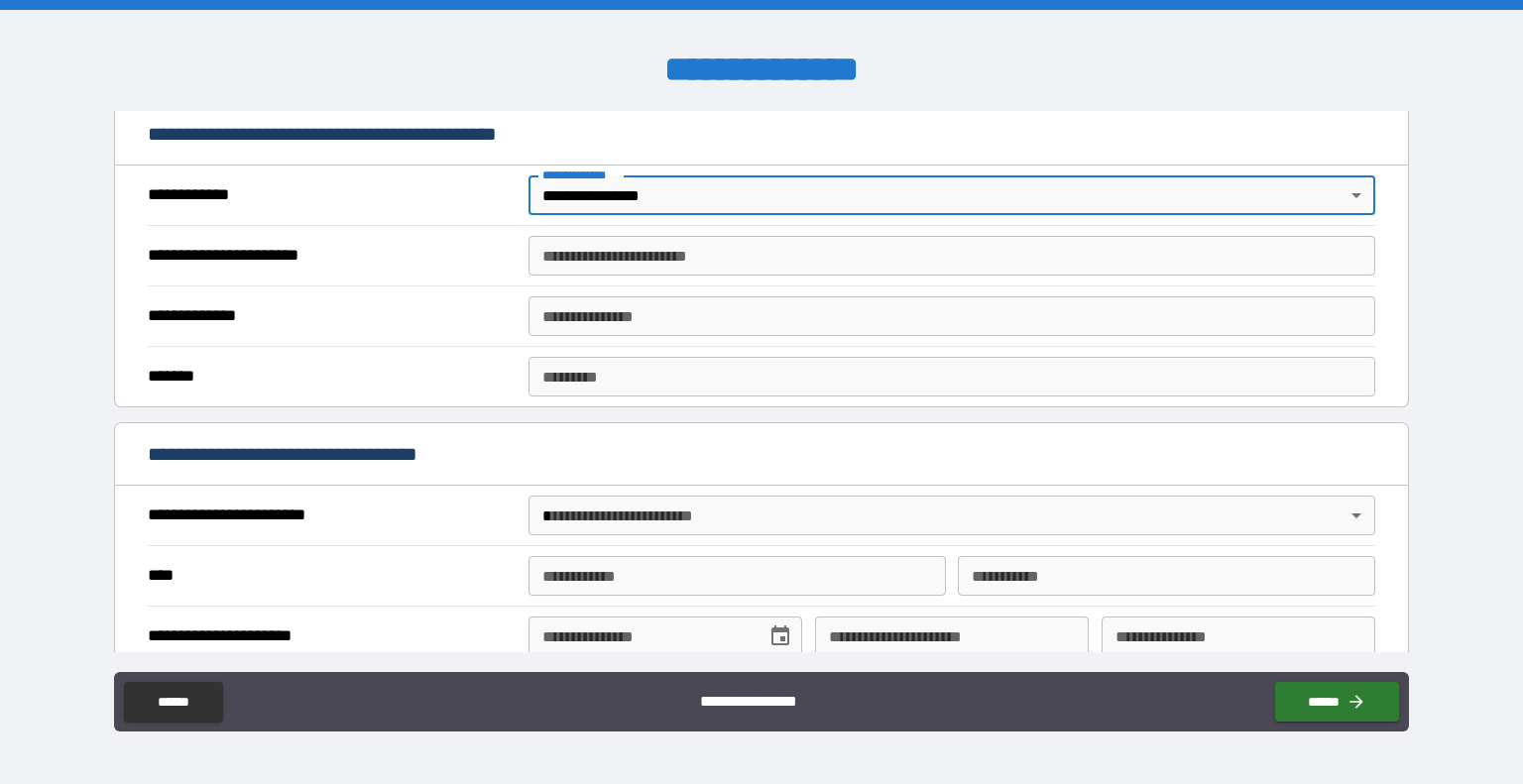 click on "**********" at bounding box center (952, 256) 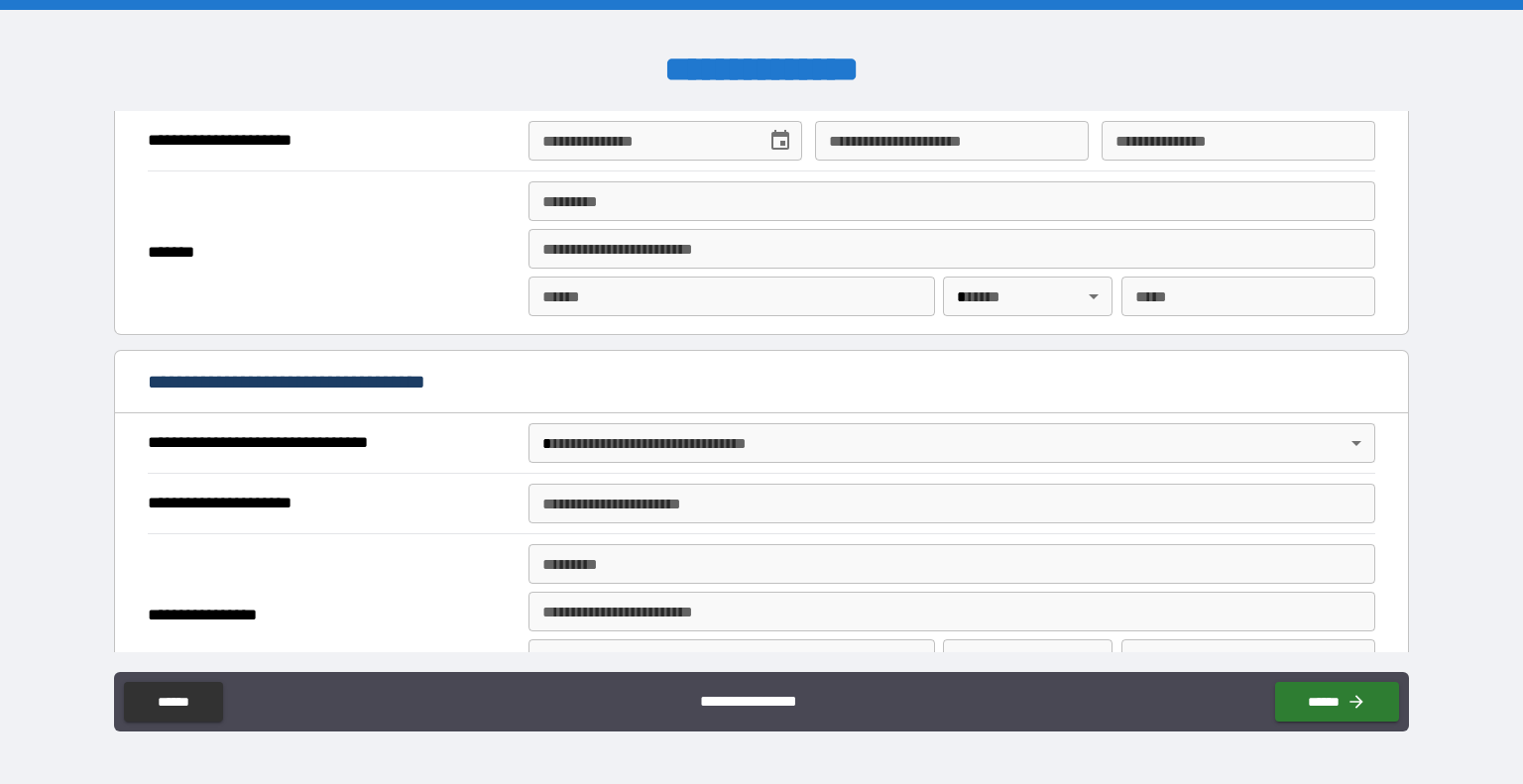 scroll, scrollTop: 991, scrollLeft: 0, axis: vertical 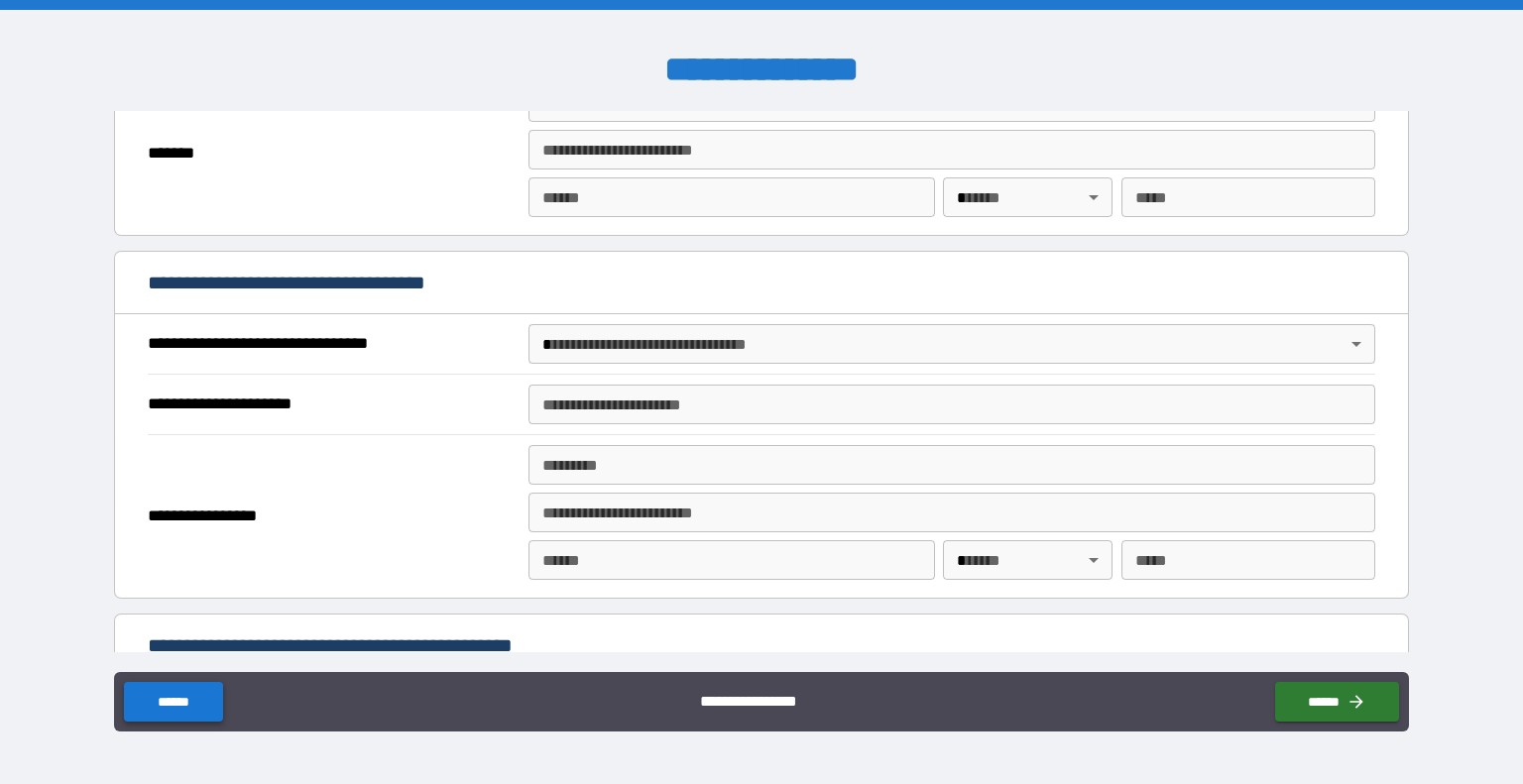 click on "******" at bounding box center [173, 702] 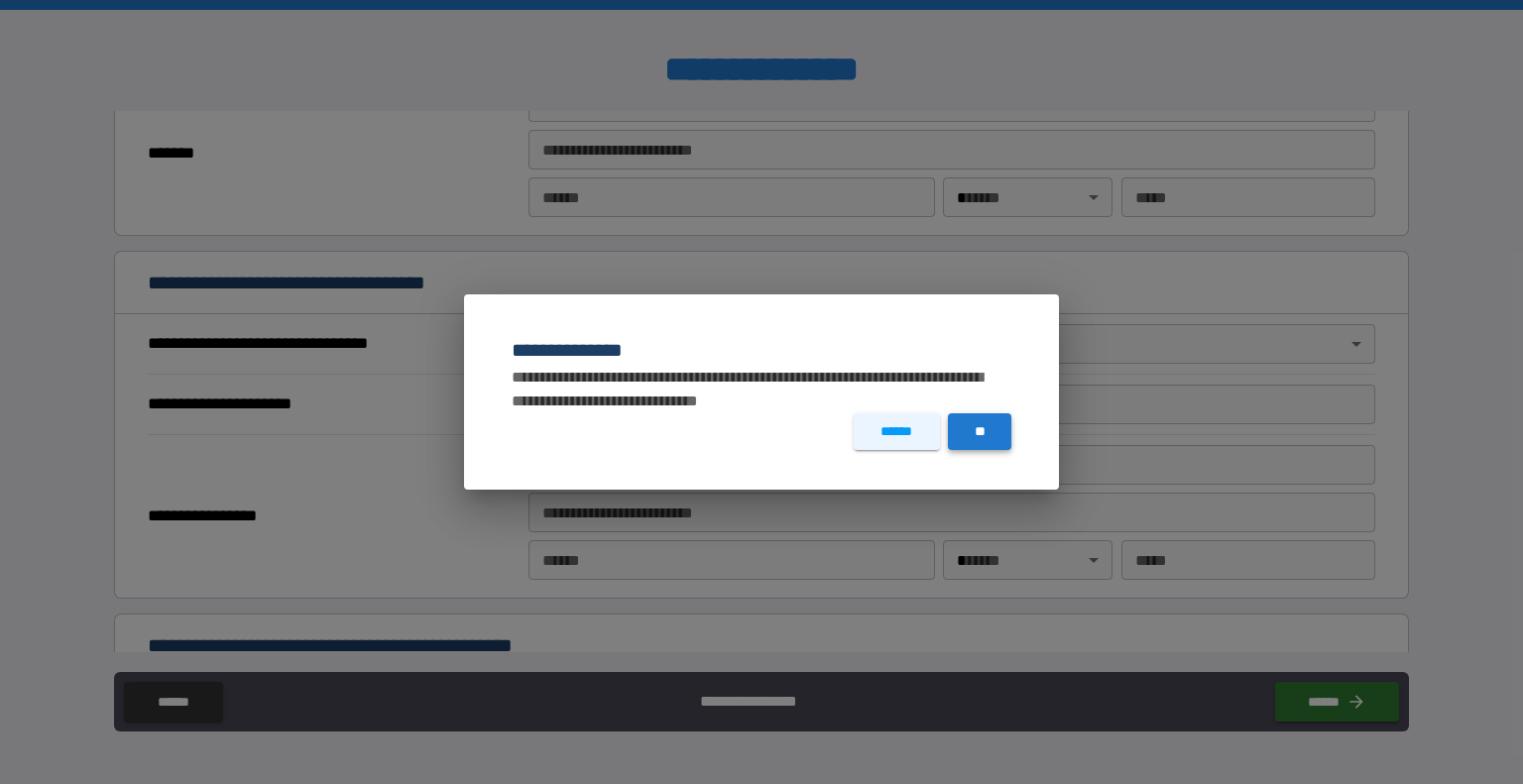click on "**" at bounding box center (980, 431) 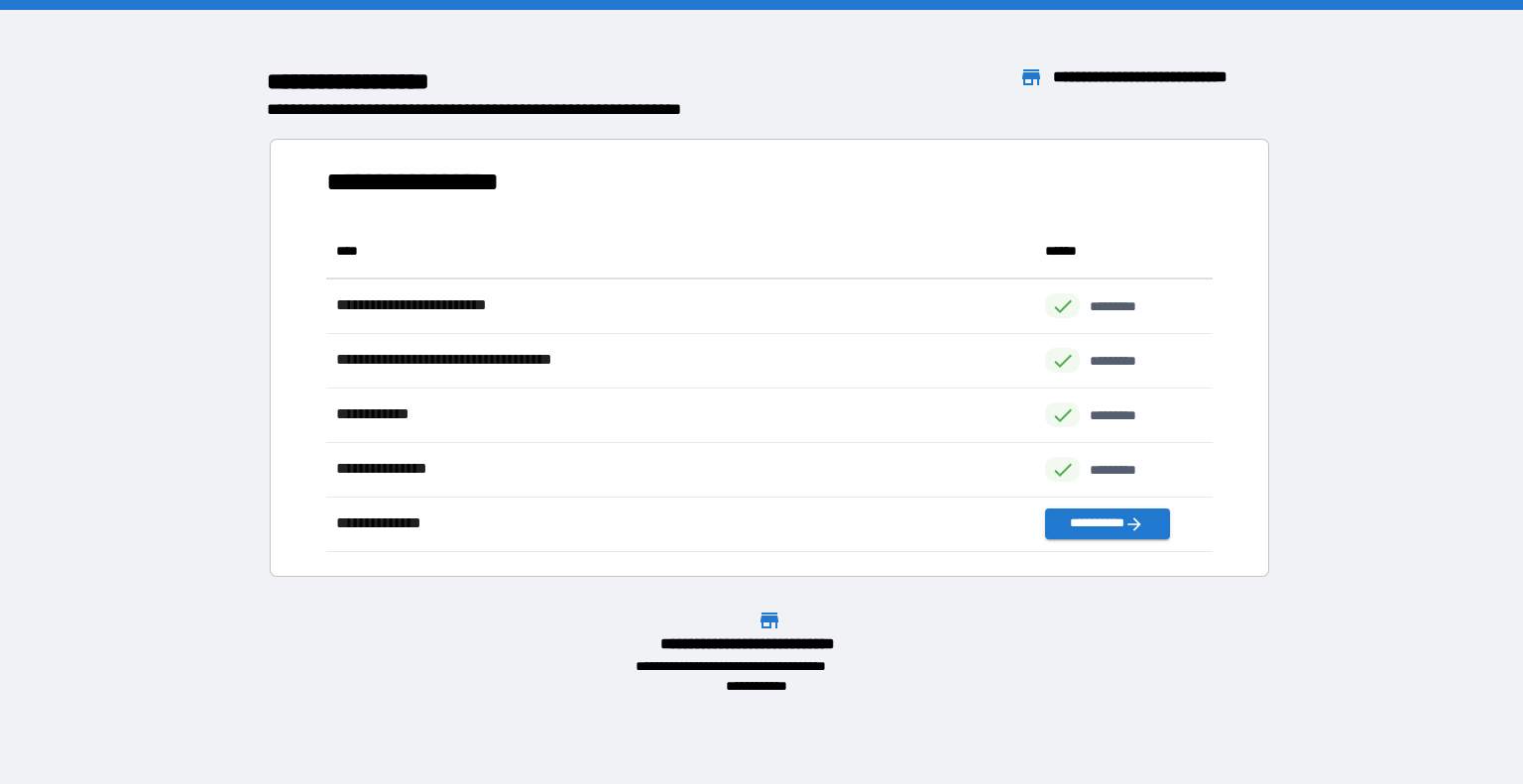 scroll, scrollTop: 16, scrollLeft: 16, axis: both 